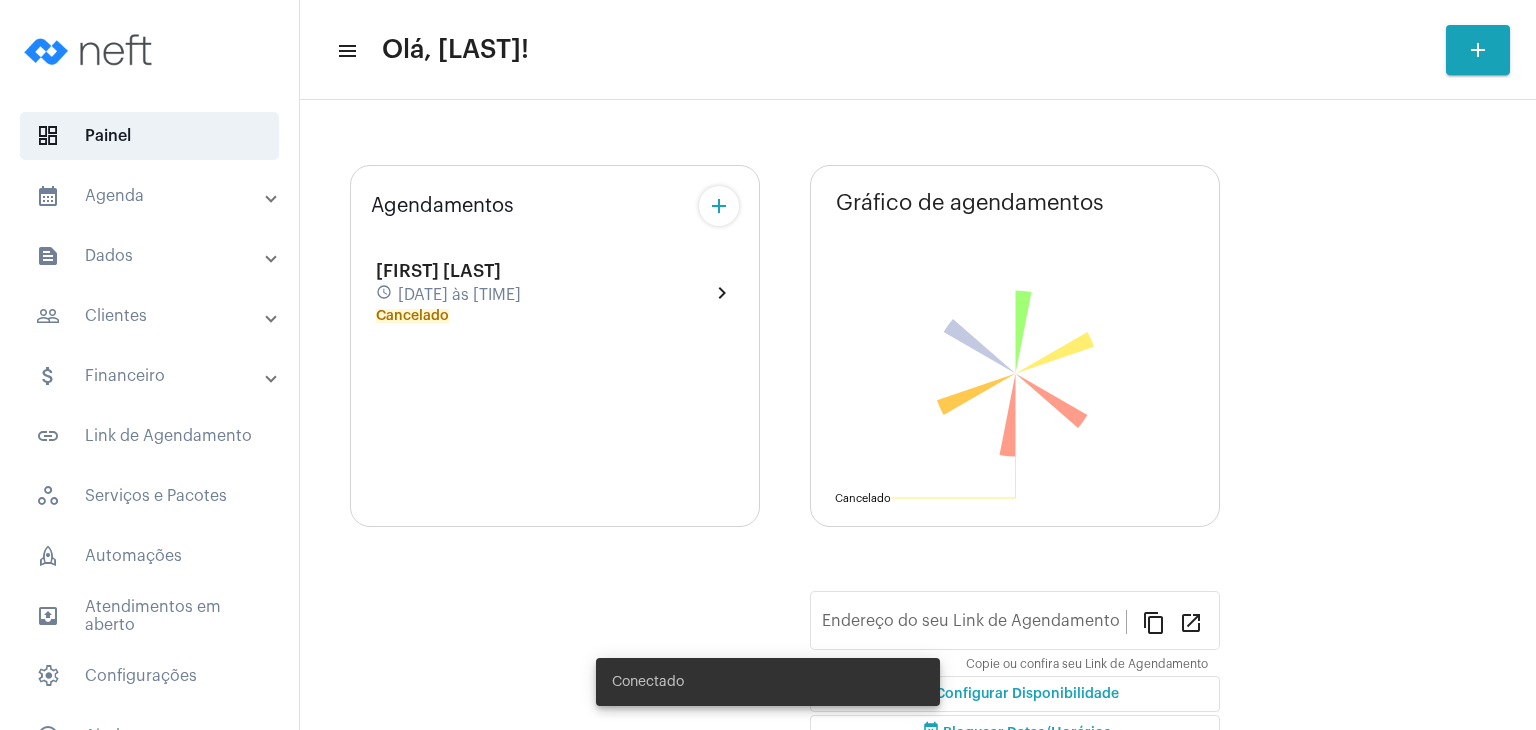 type on "[URL]" 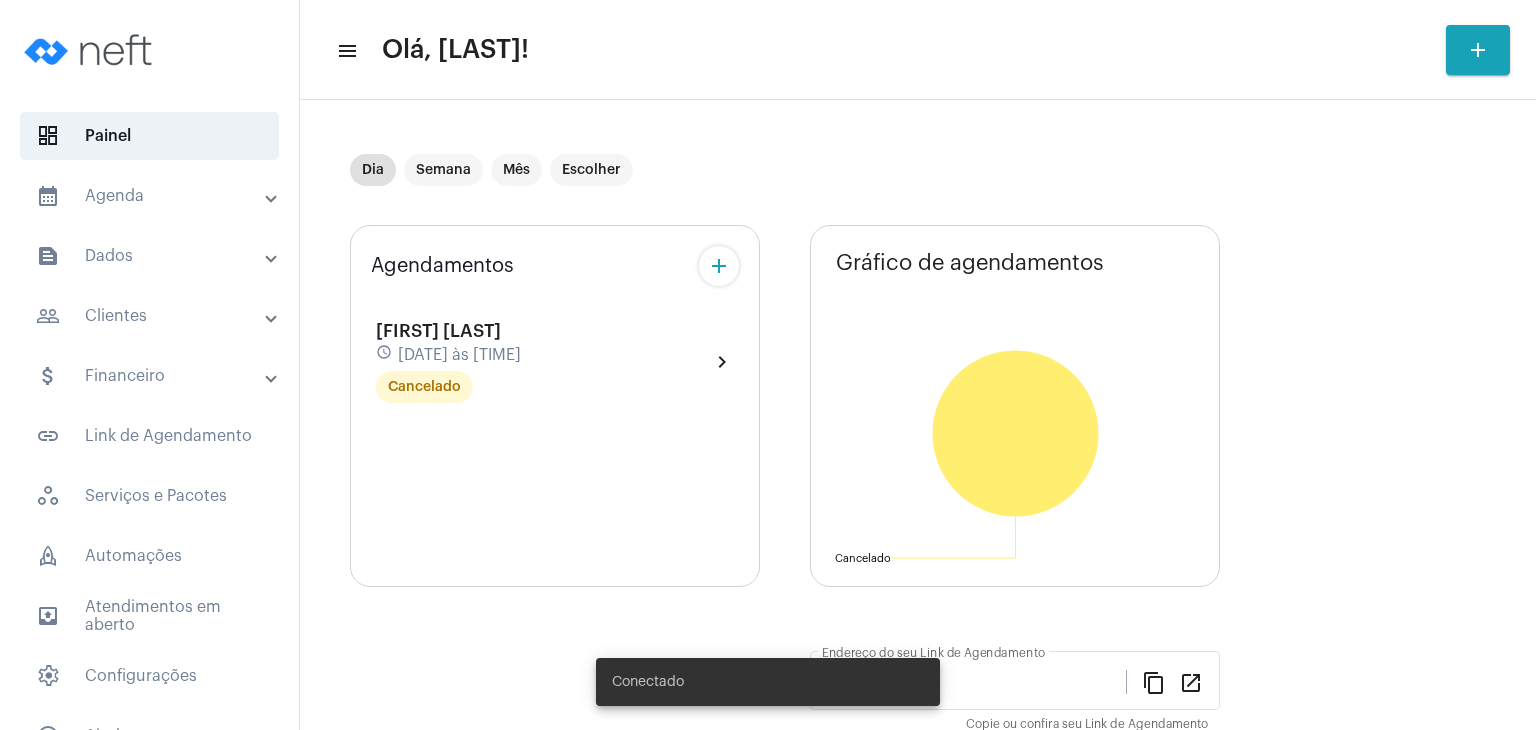 scroll, scrollTop: 0, scrollLeft: 0, axis: both 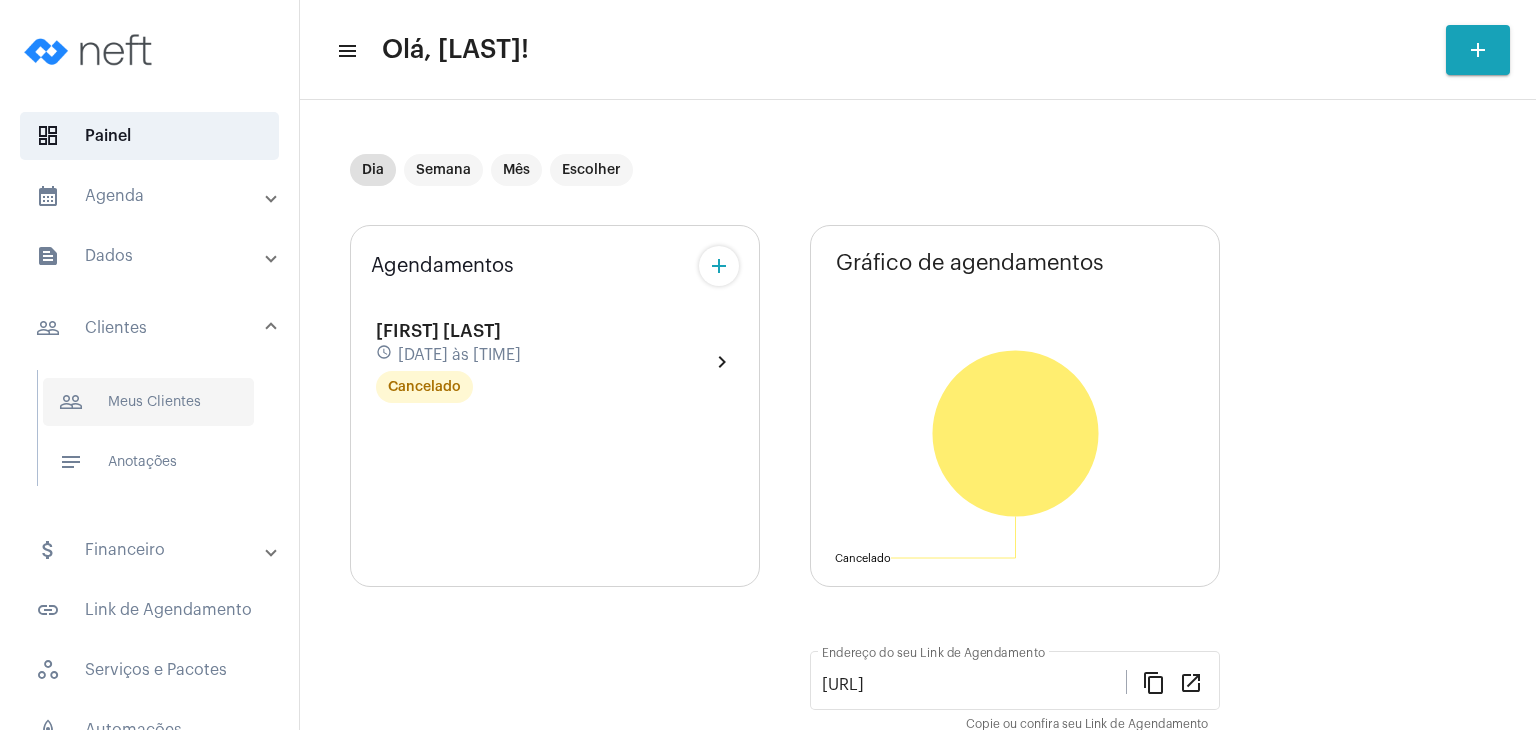 click on "people_outline  Meus Clientes" at bounding box center (148, 402) 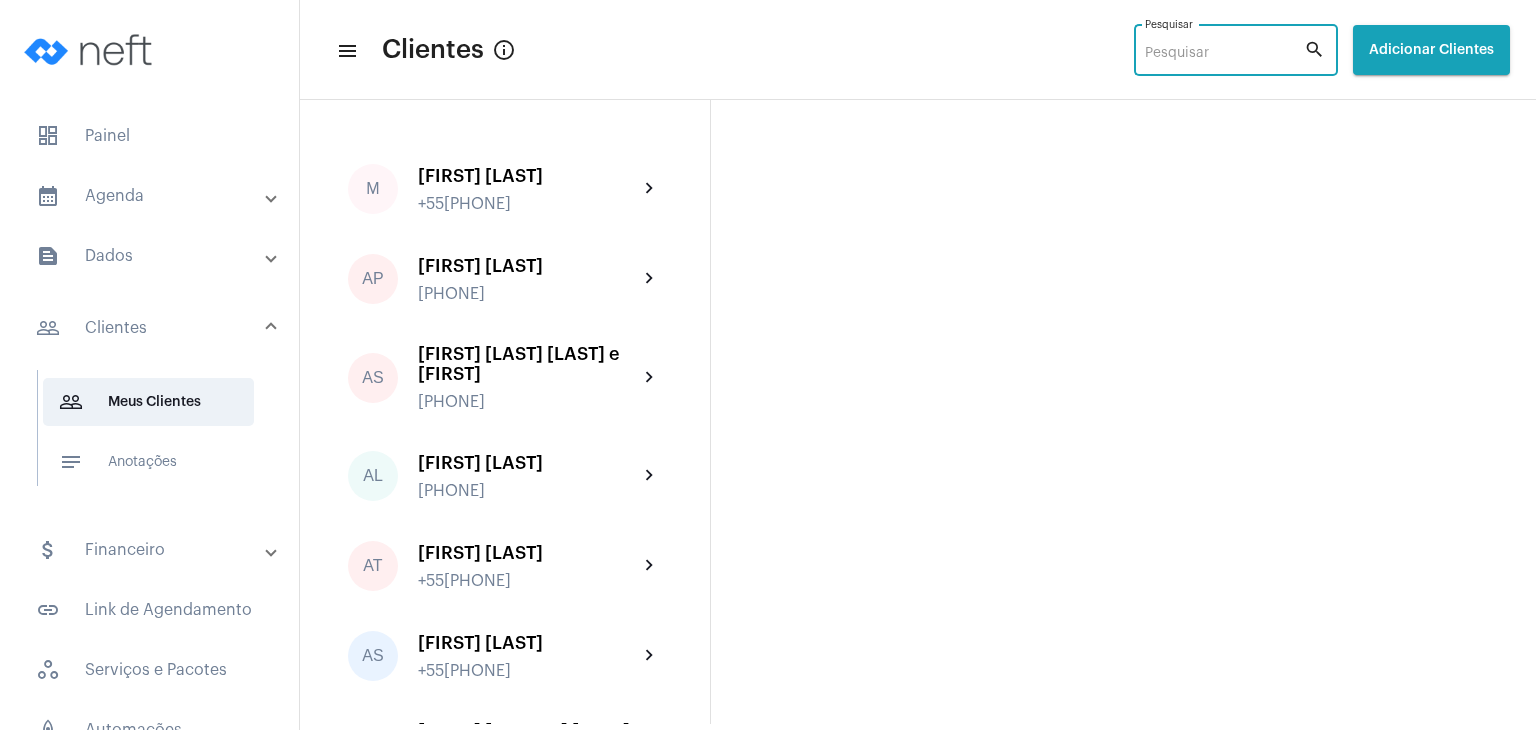 click on "Pesquisar" at bounding box center [1224, 54] 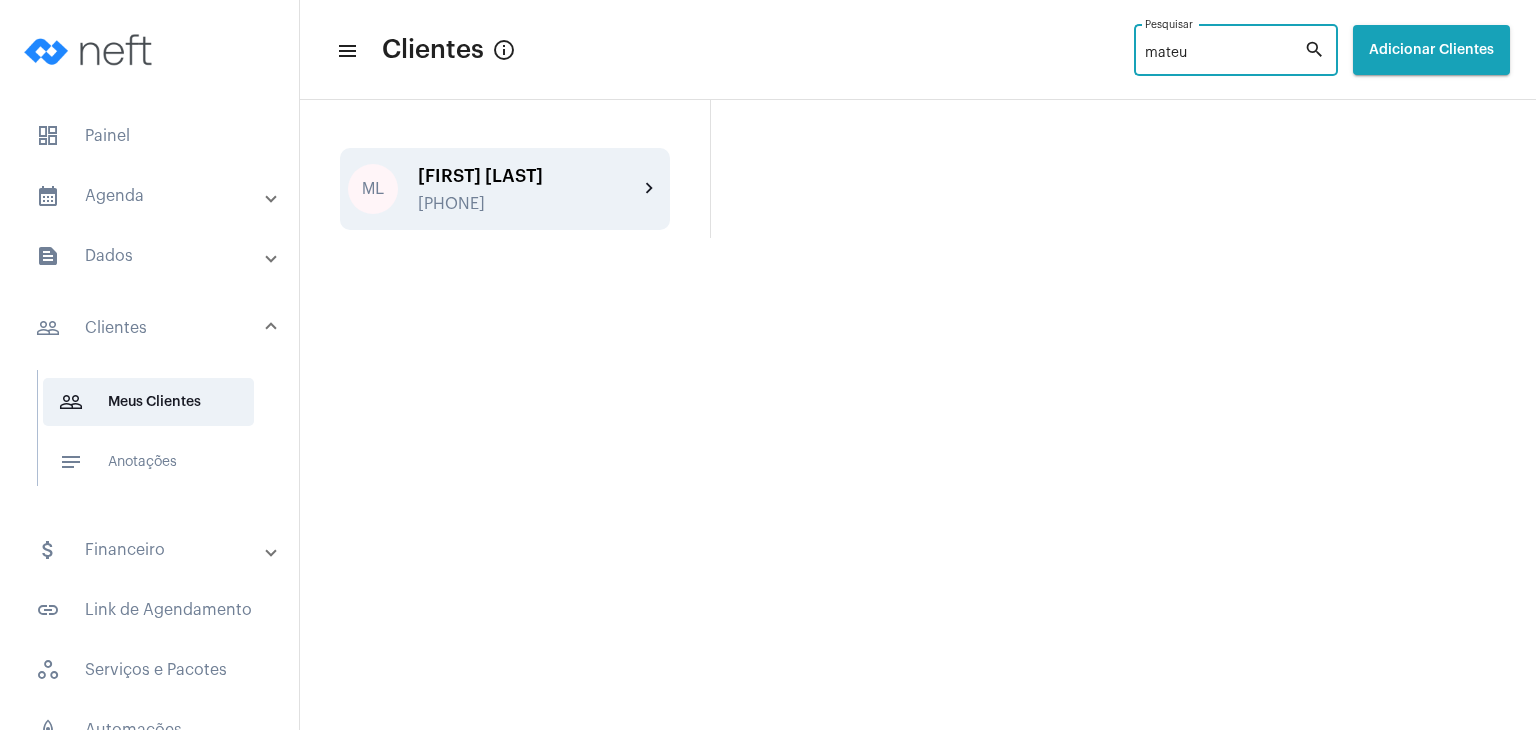 type on "mateu" 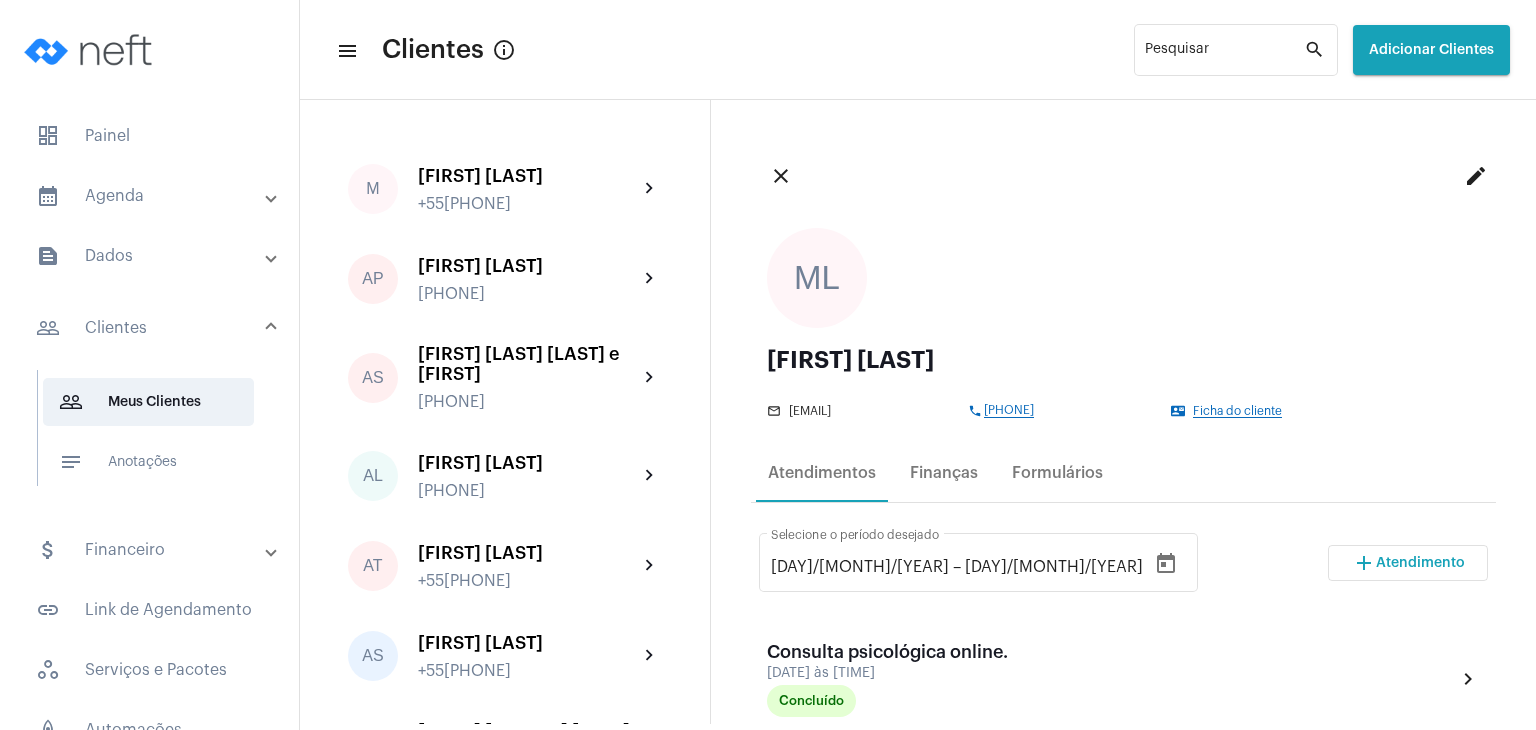 click on "add Atendimento" at bounding box center [1408, 563] 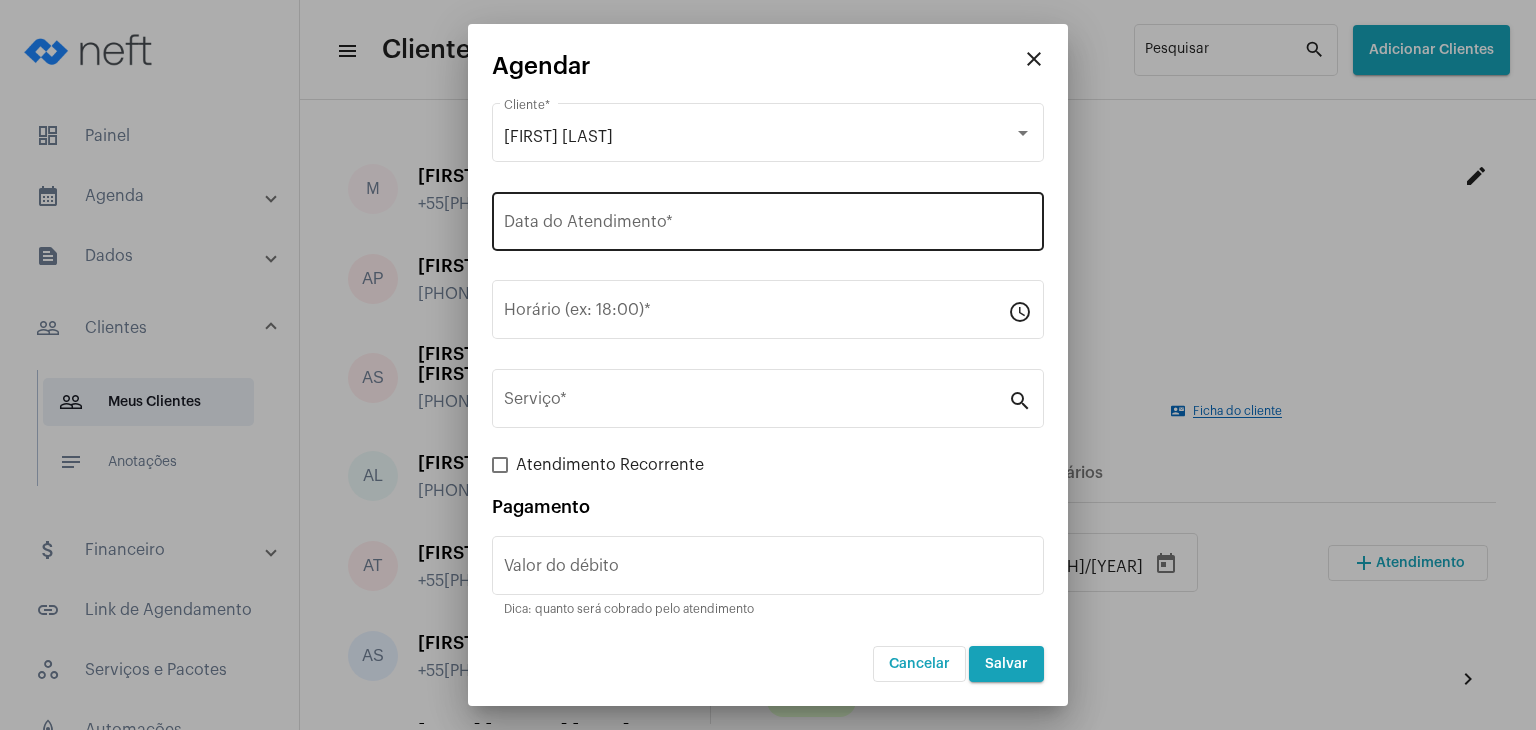 click on "Data do Atendimento  *" at bounding box center [768, 219] 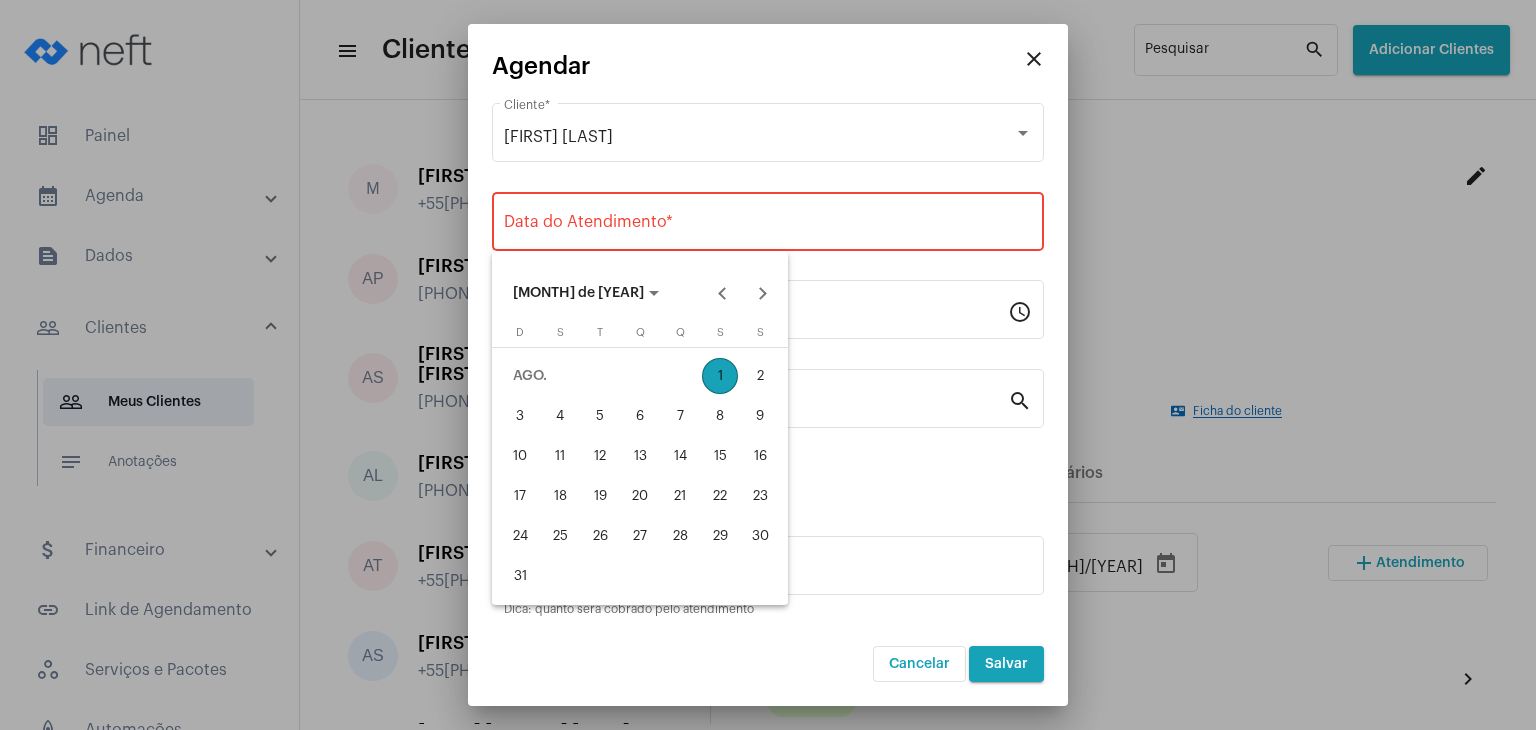 click on "1" at bounding box center (720, 376) 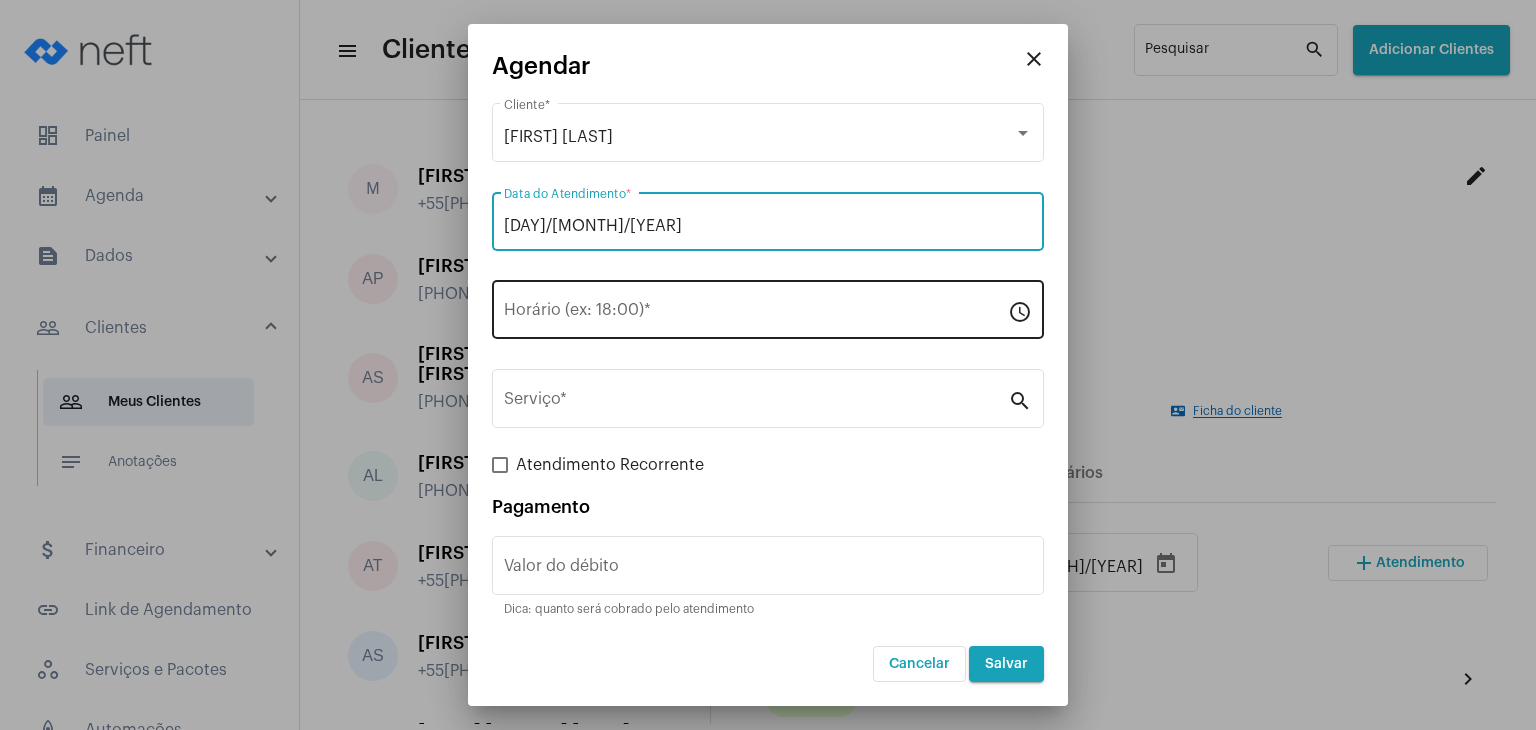 click on "Horário (ex: 18:00)  *" at bounding box center (756, 314) 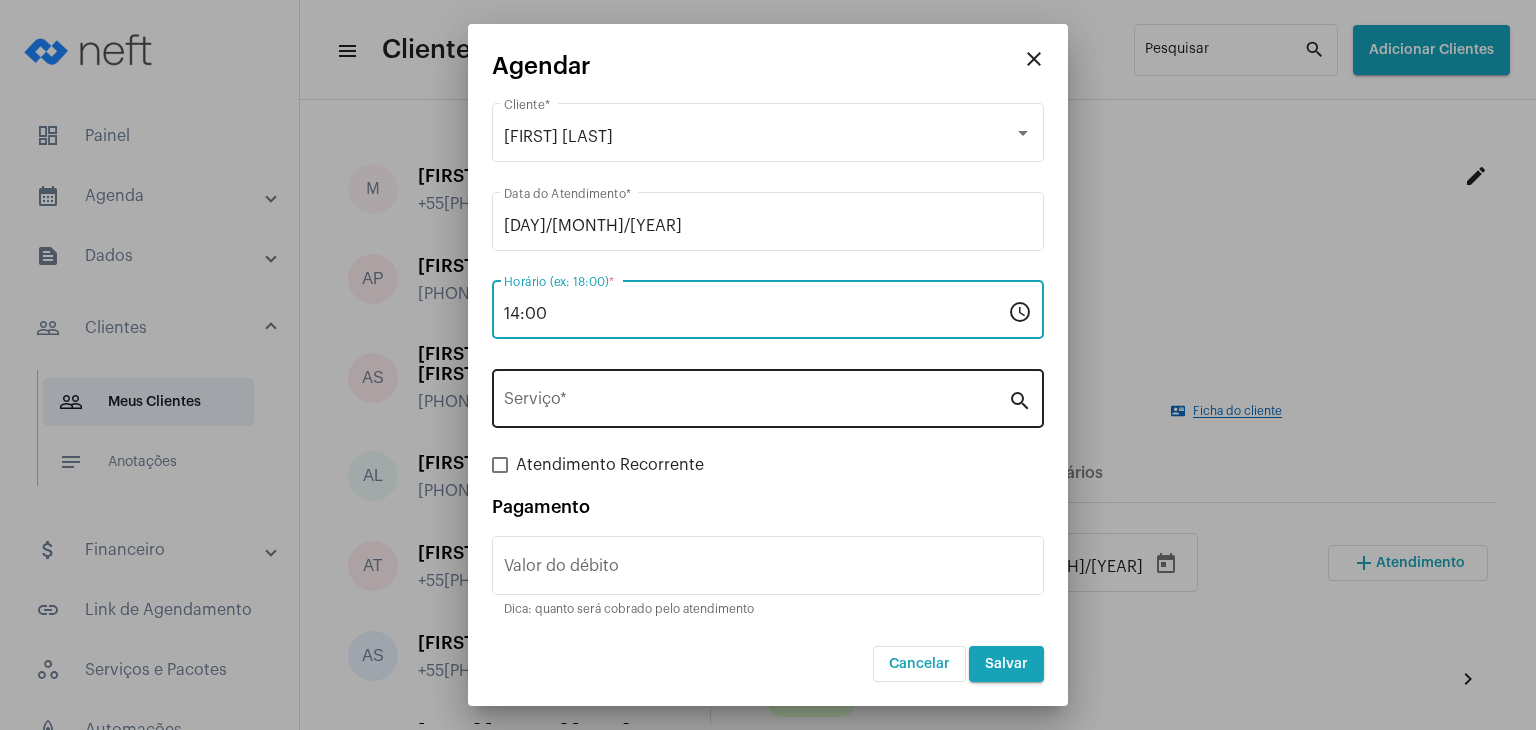 type on "14:00" 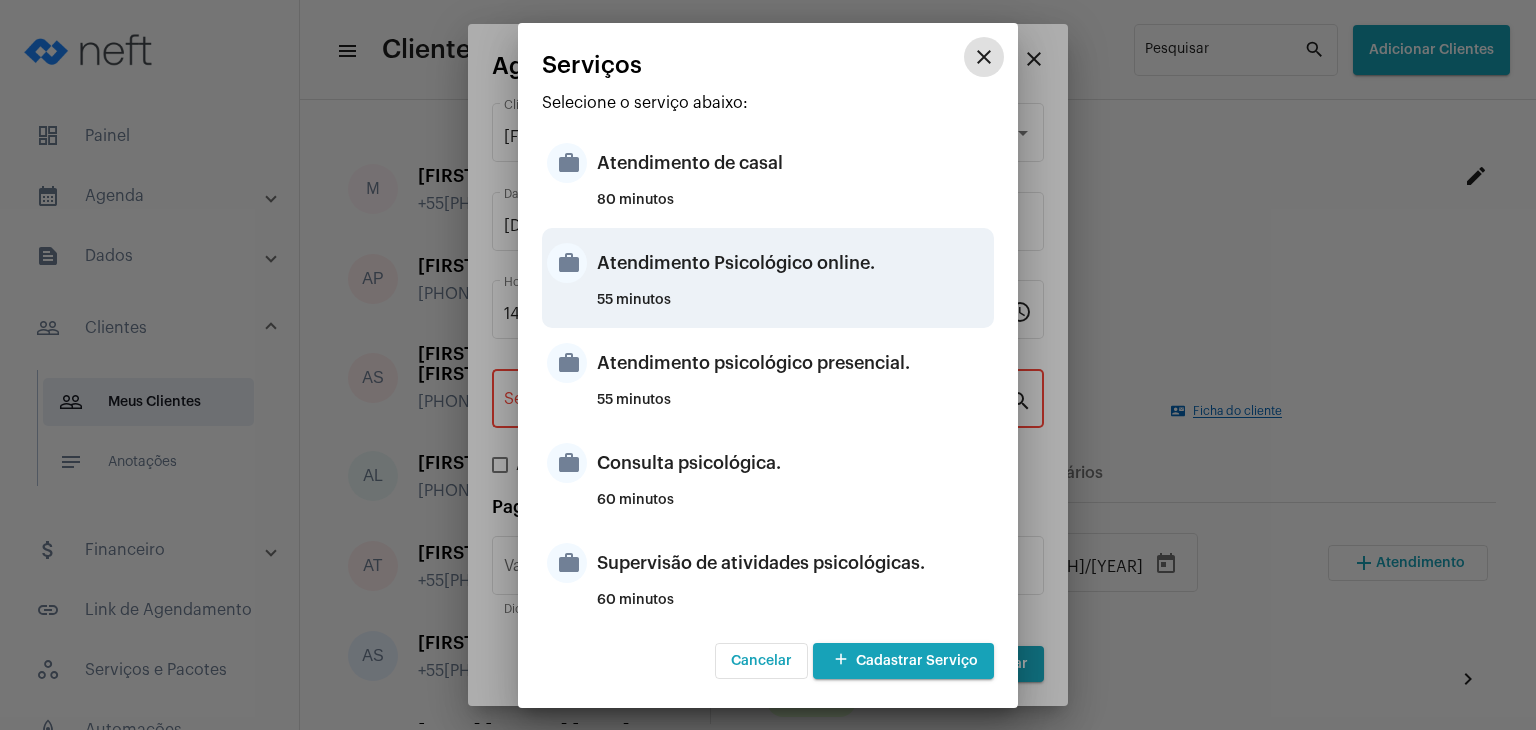 click on "Atendimento Psicológico online." at bounding box center (793, 263) 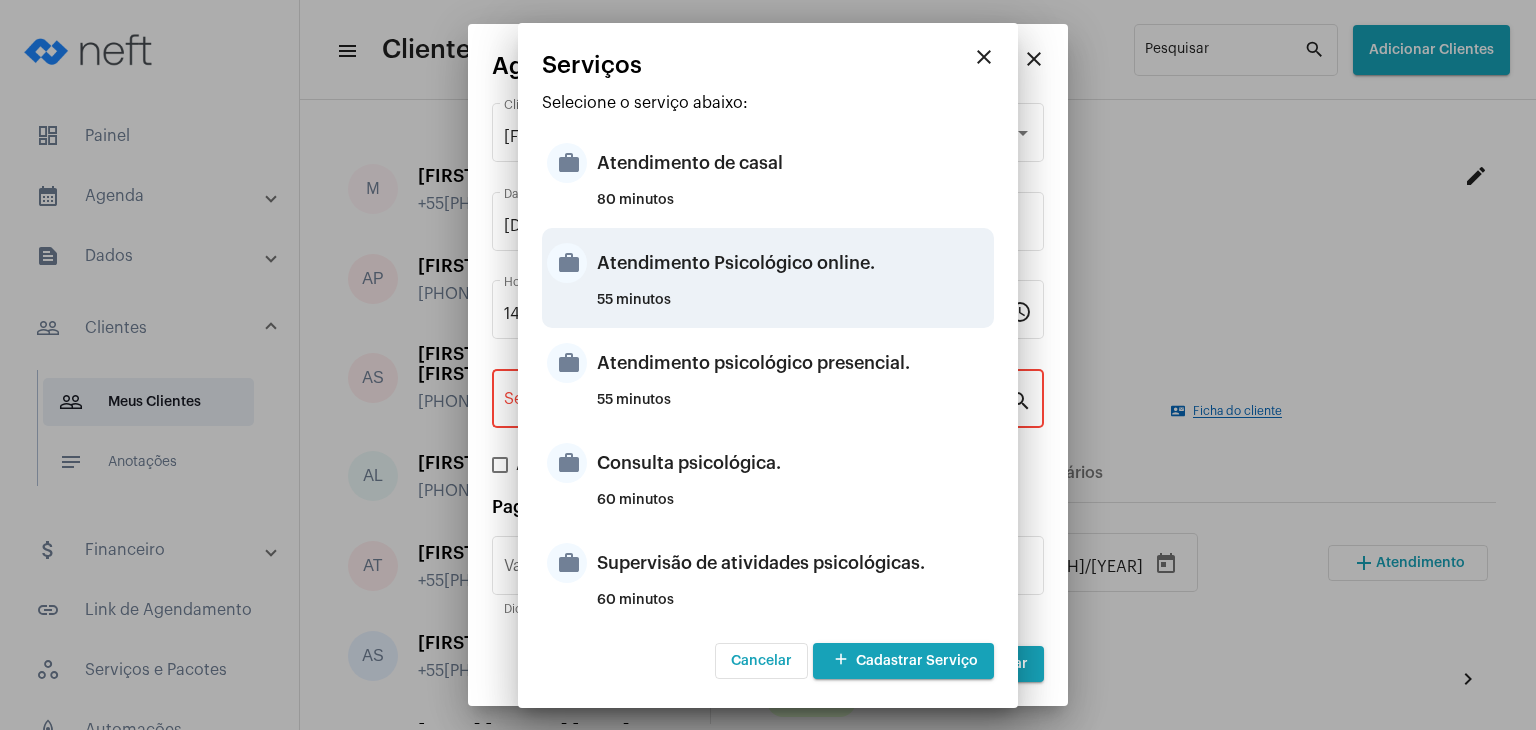 type on "Atendimento Psicológico online." 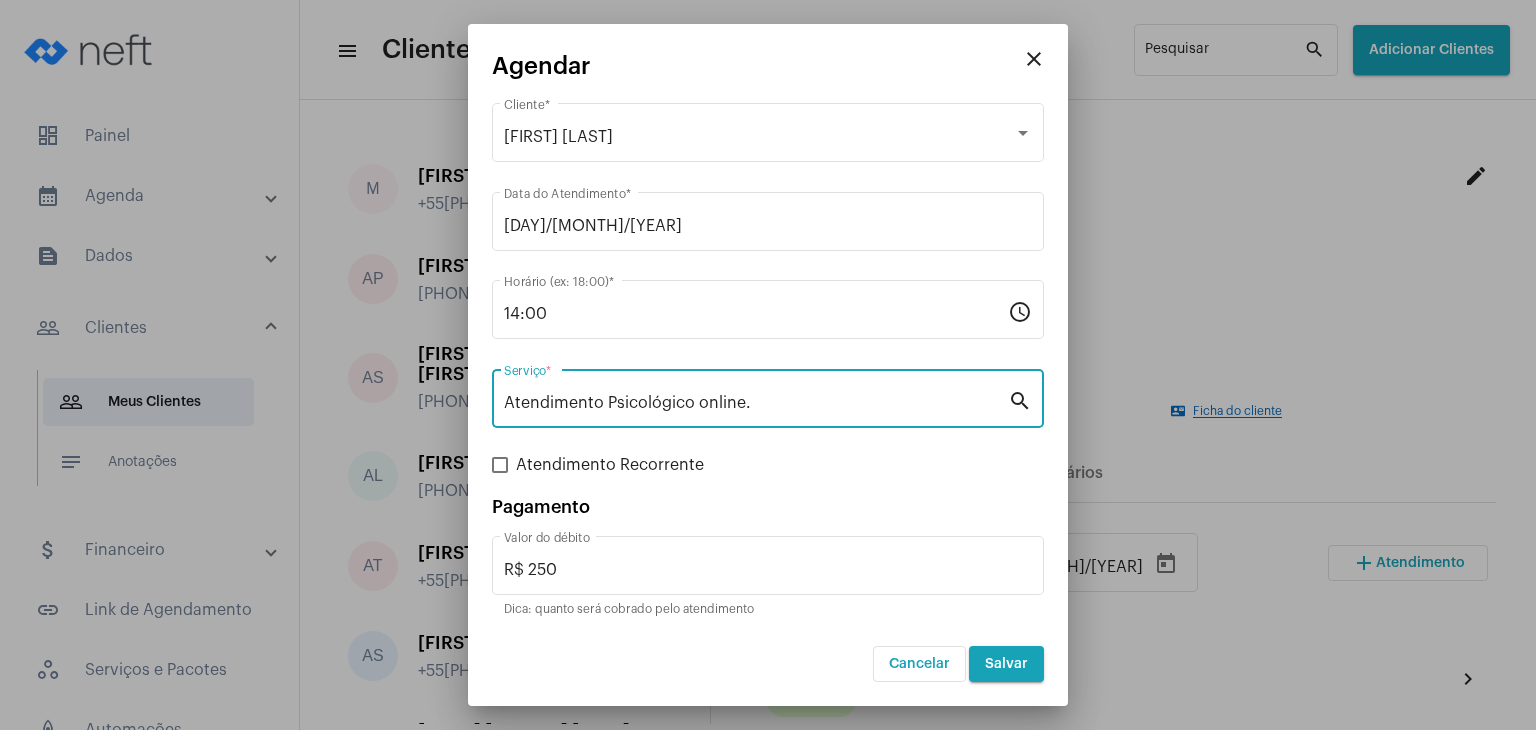 click on "Salvar" at bounding box center (1006, 664) 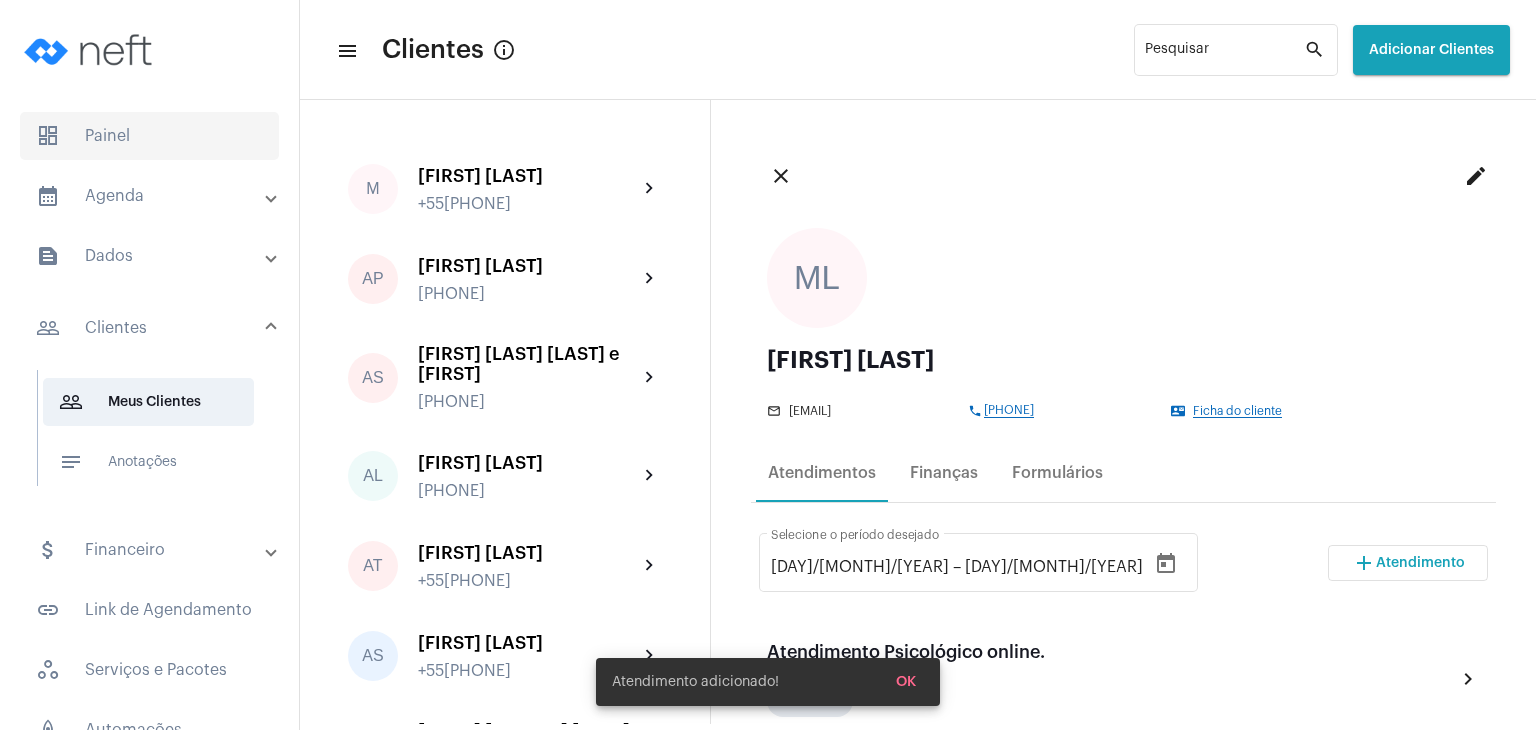 click on "dashboard   Painel" 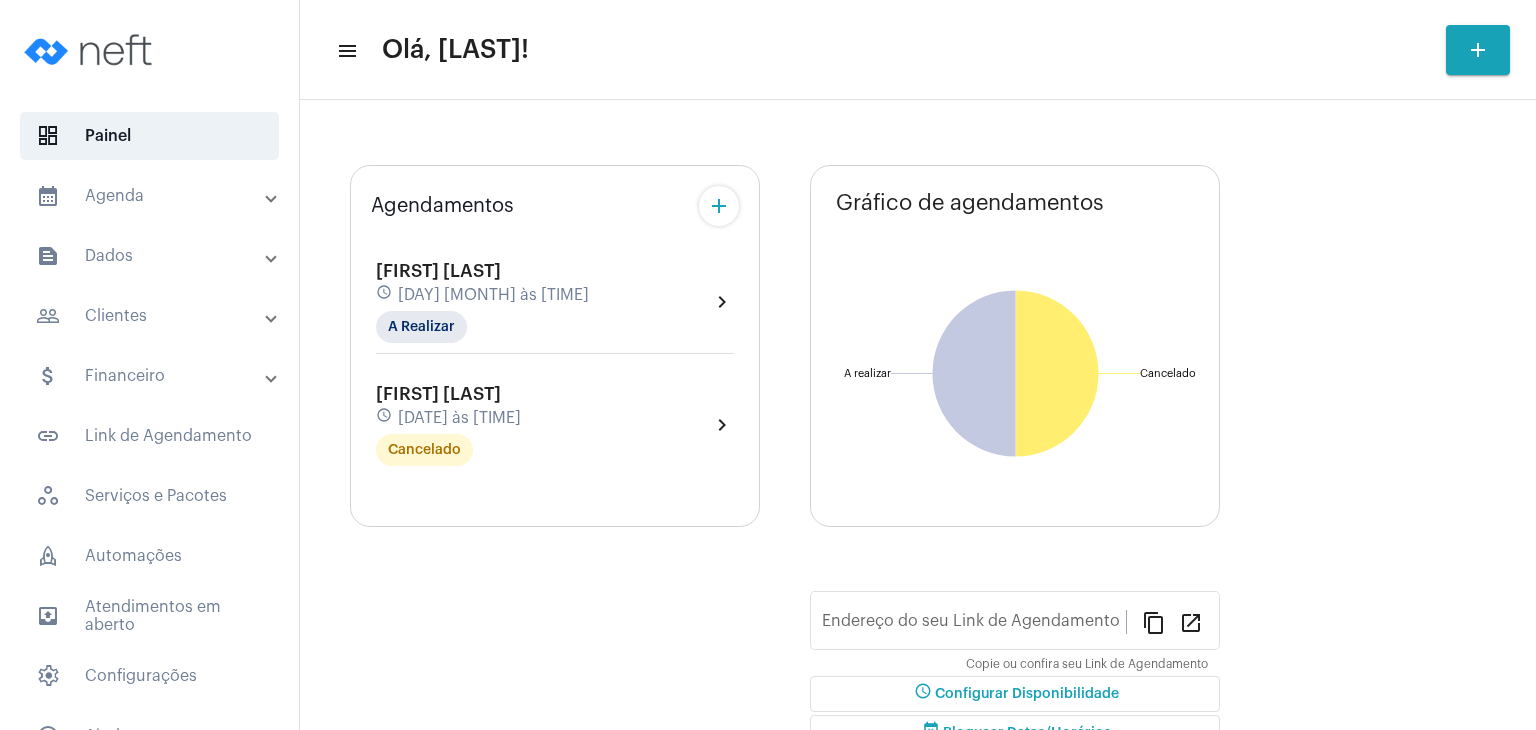 type on "[URL]" 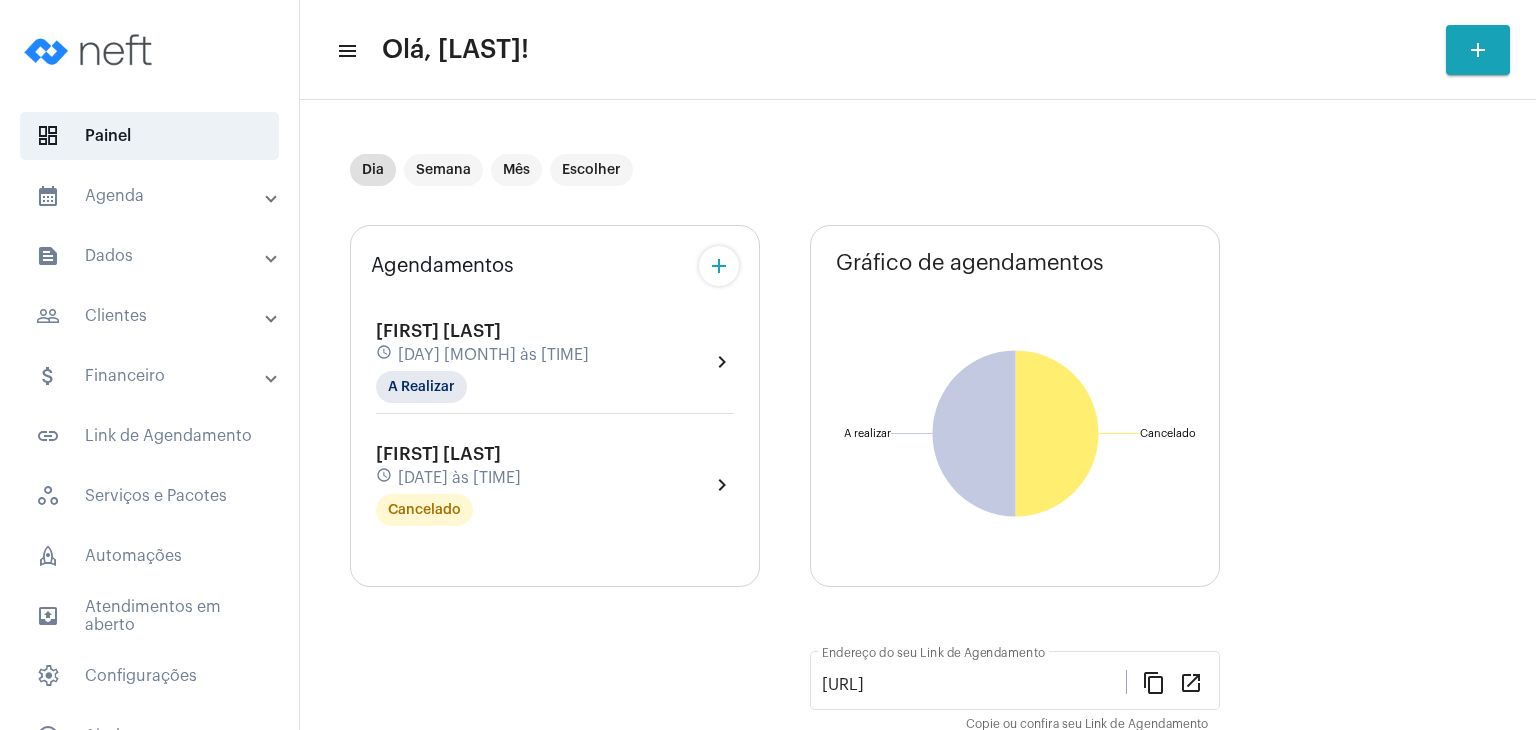 click on "people_outline  Clientes" at bounding box center (151, 316) 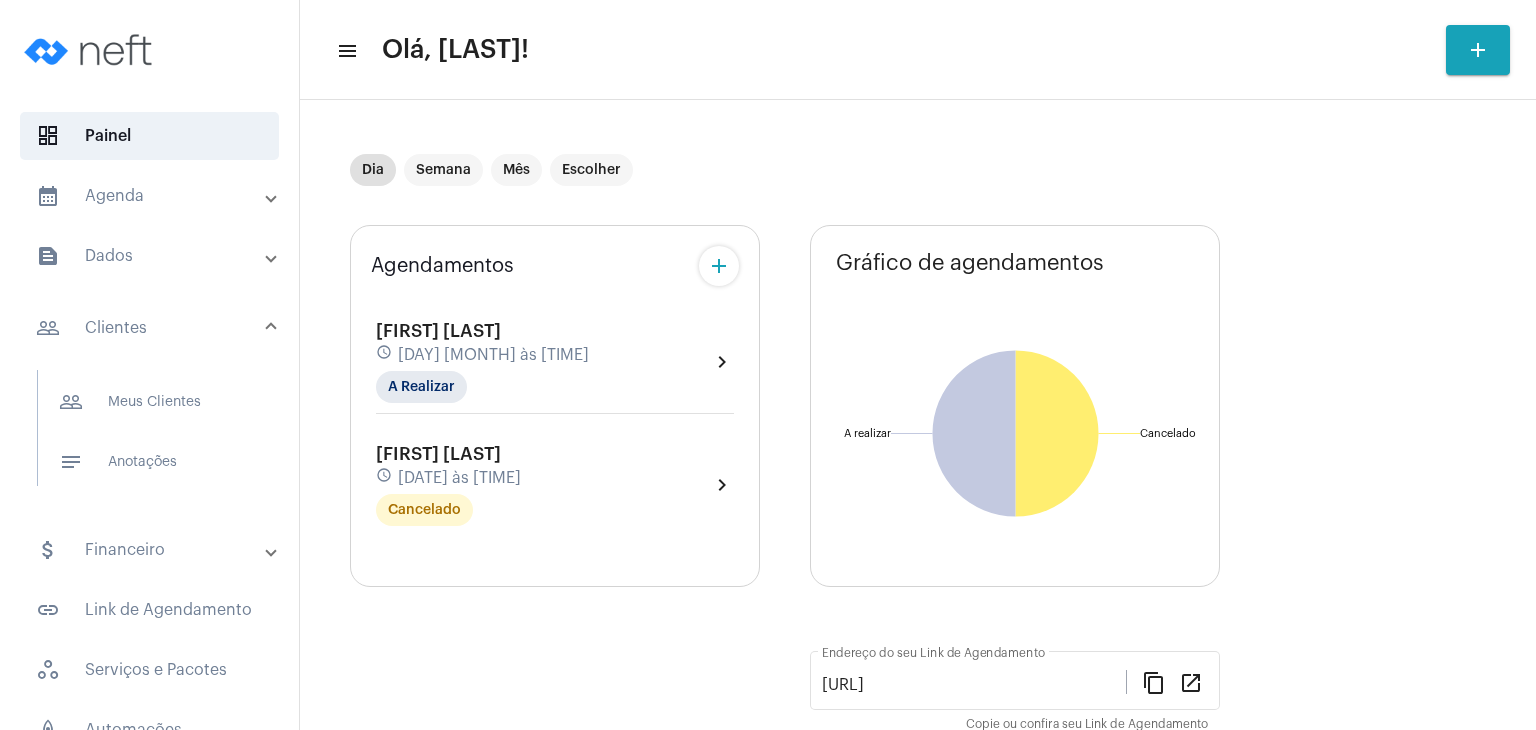 drag, startPoint x: 152, startPoint y: 405, endPoint x: 563, endPoint y: 277, distance: 430.47067 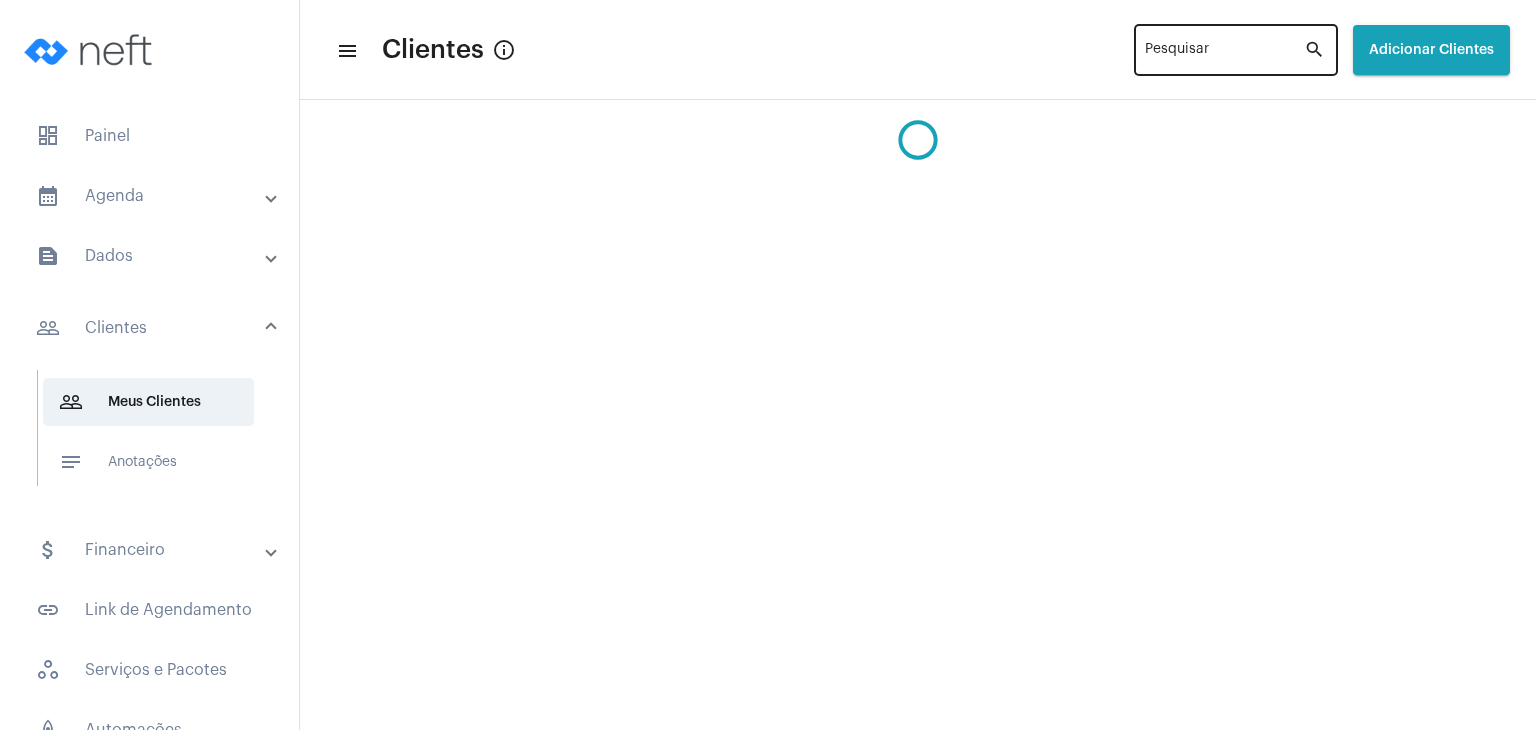 drag, startPoint x: 1179, startPoint y: 66, endPoint x: 1179, endPoint y: 51, distance: 15 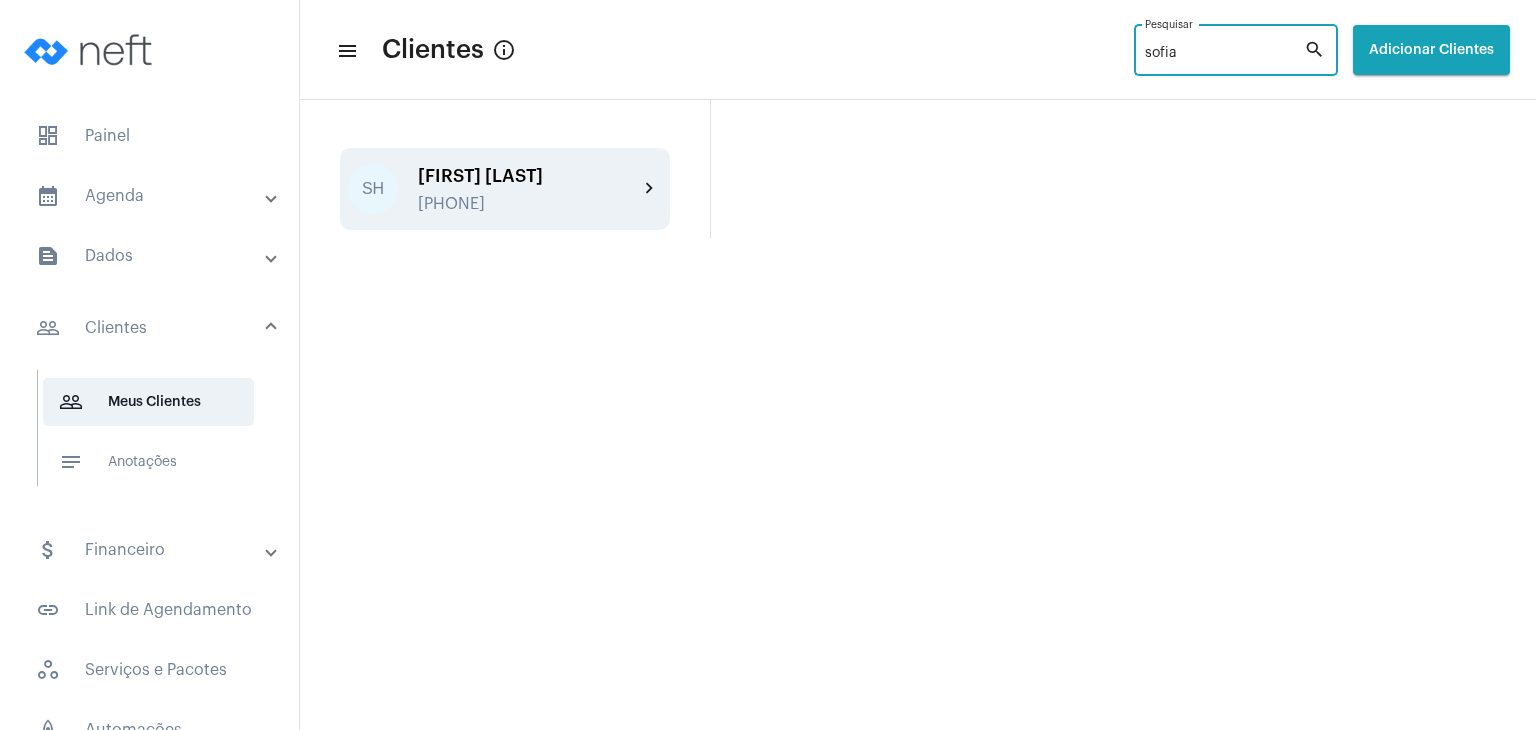 type on "sofia" 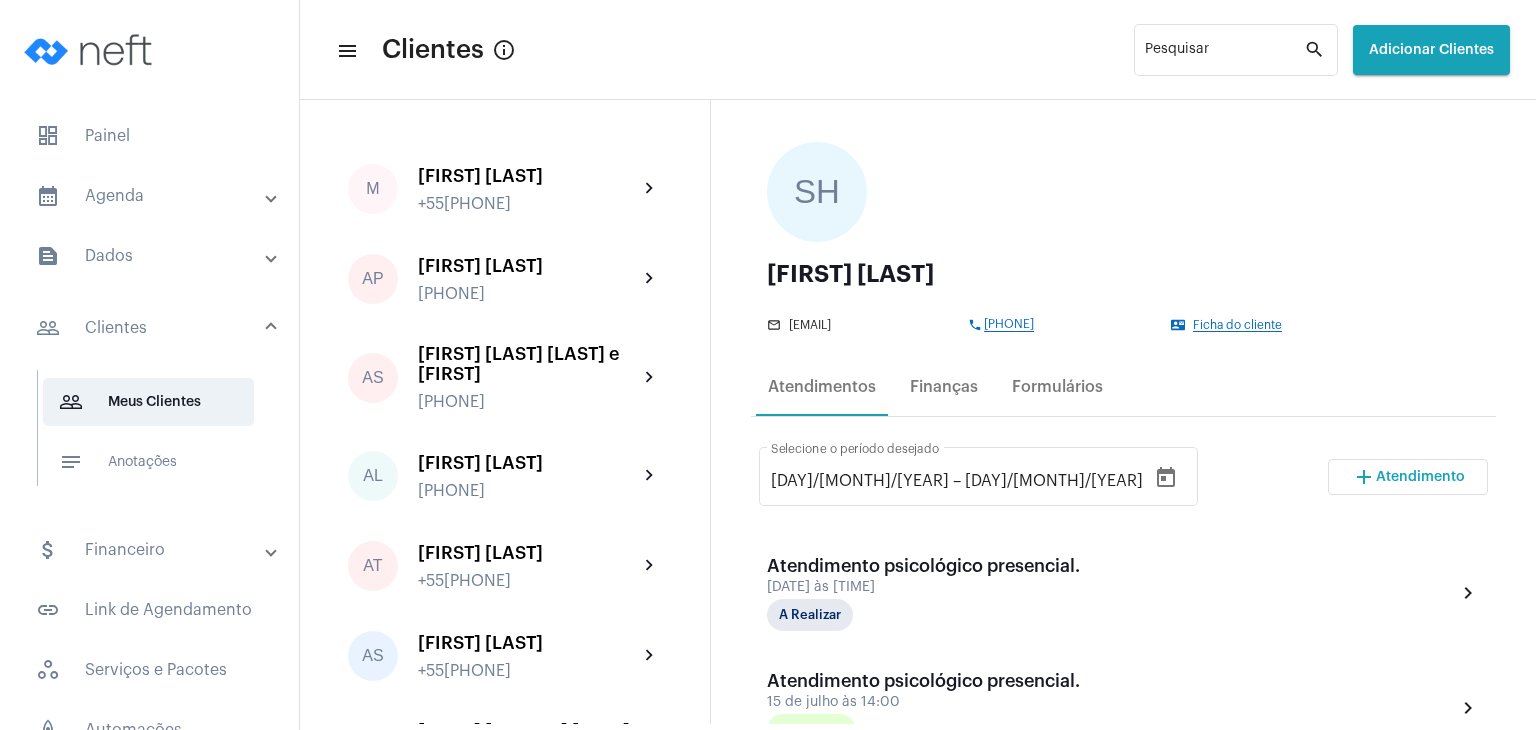 scroll, scrollTop: 300, scrollLeft: 0, axis: vertical 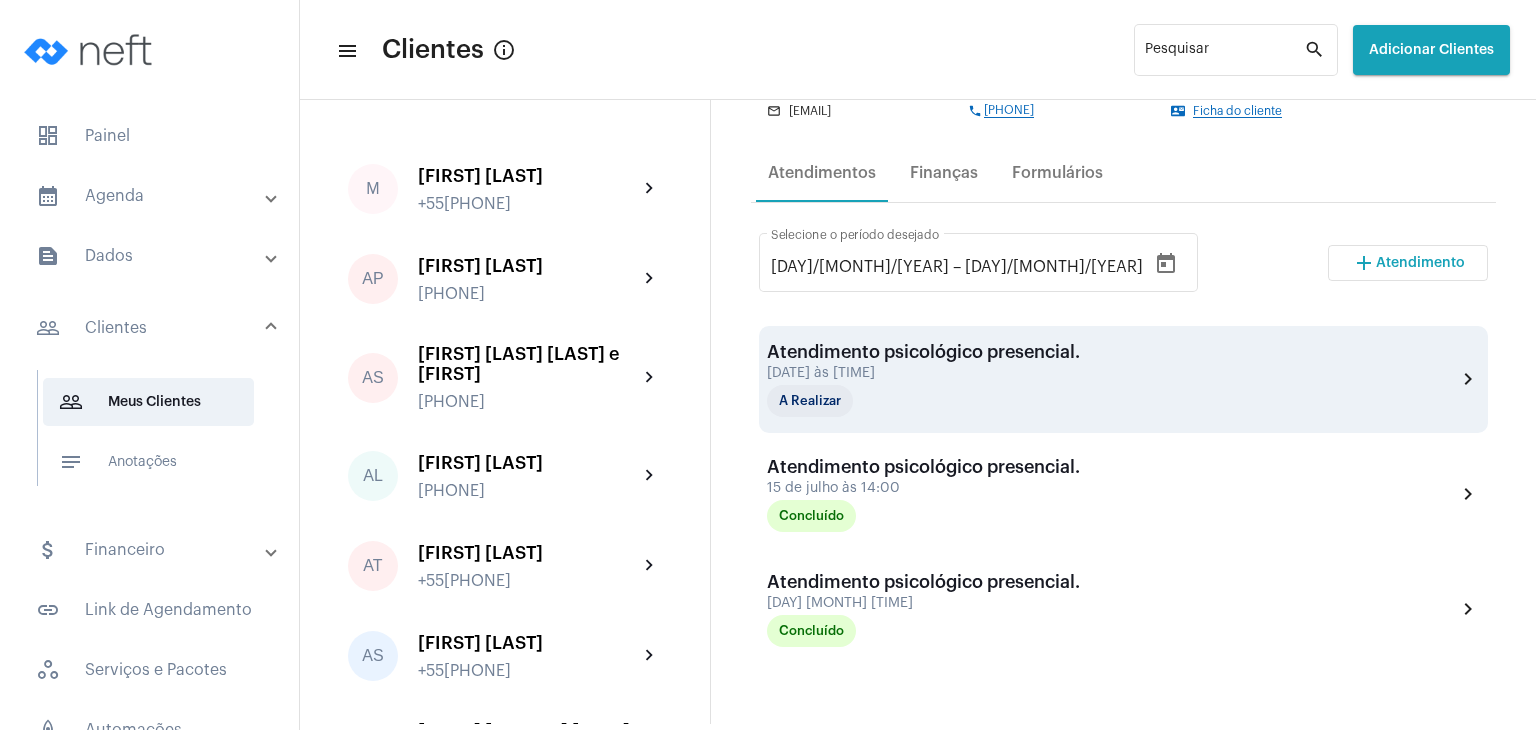 click on "[DATE] às [TIME]" at bounding box center [923, 373] 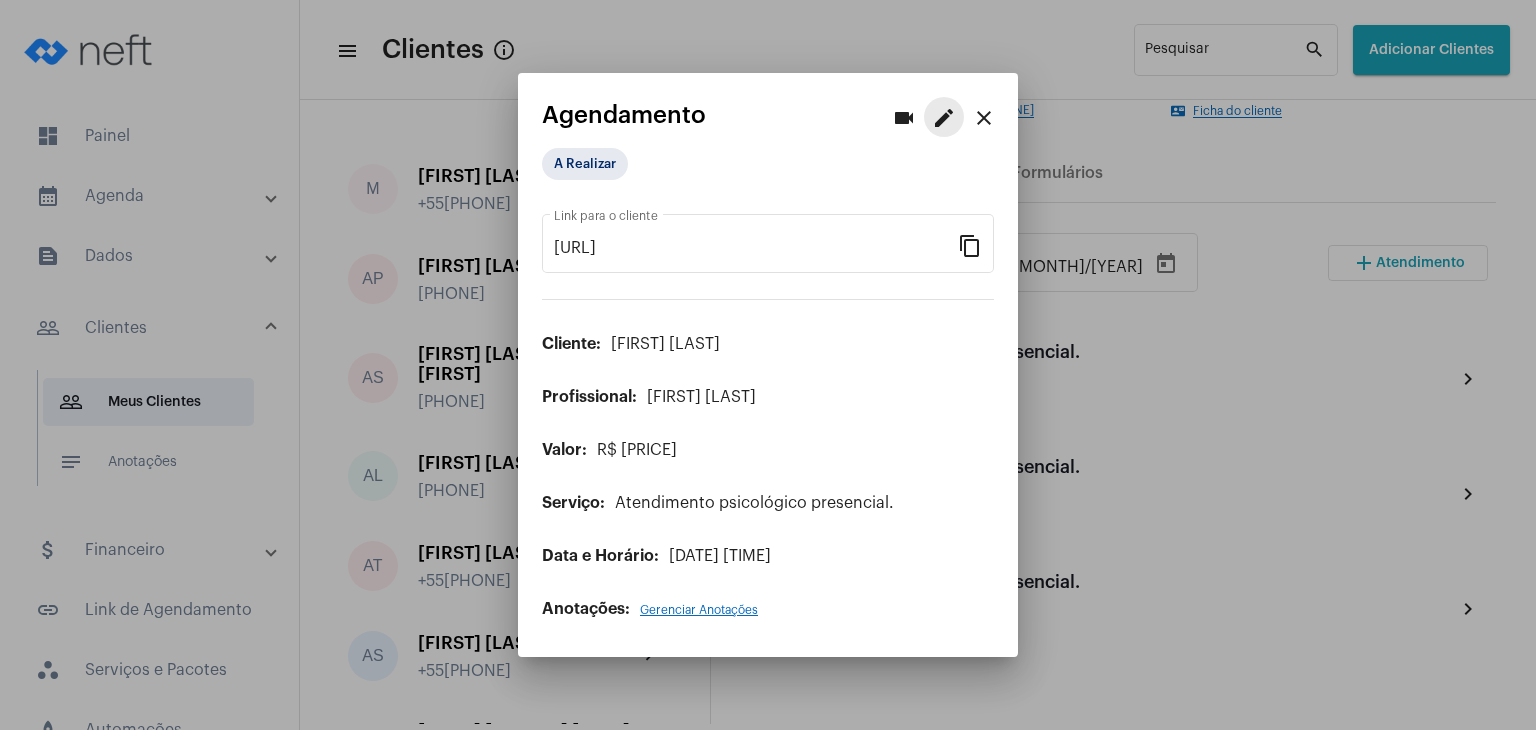 click on "edit" at bounding box center [944, 118] 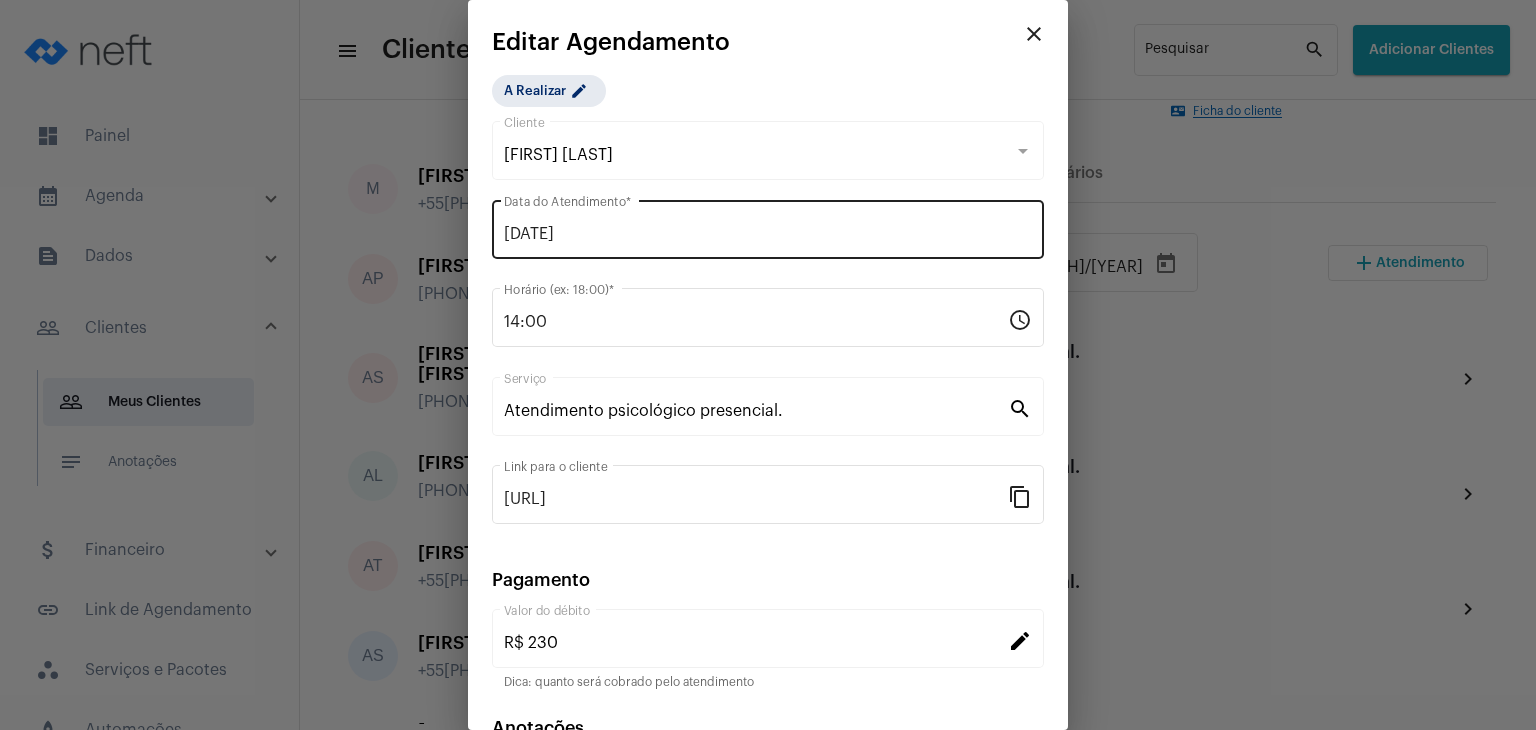 click on "[DATE]" at bounding box center (768, 234) 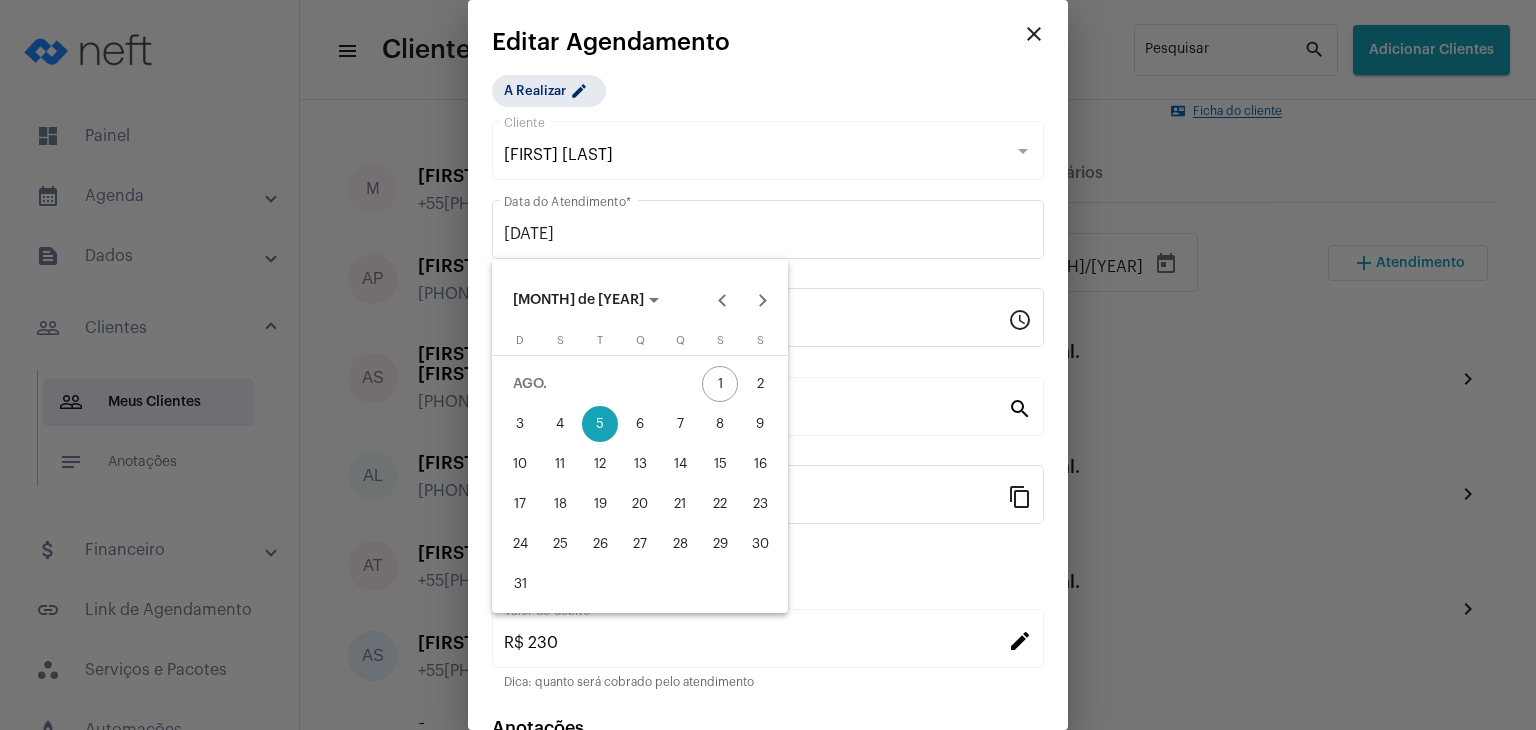 click on "12" at bounding box center (600, 464) 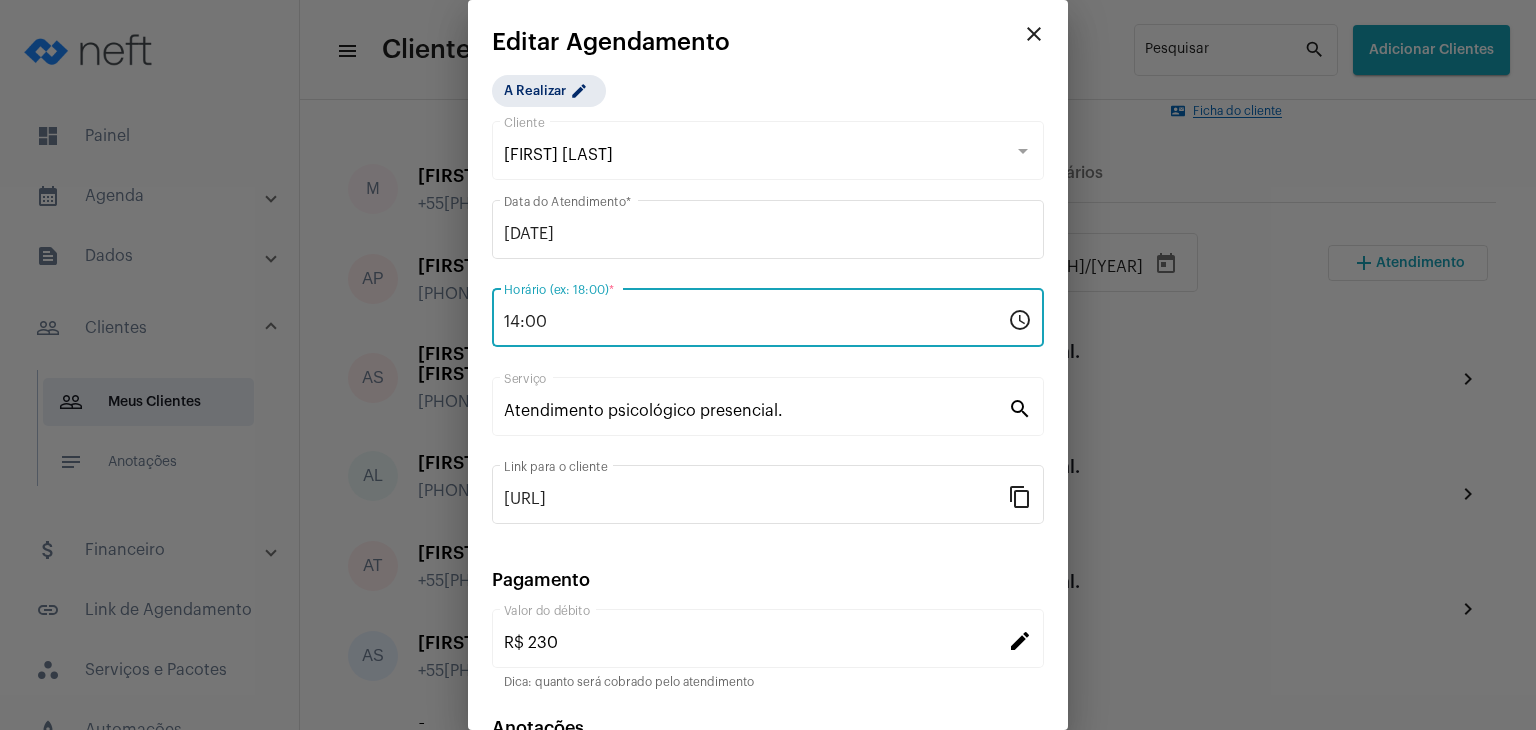 click on "14:00" at bounding box center [756, 322] 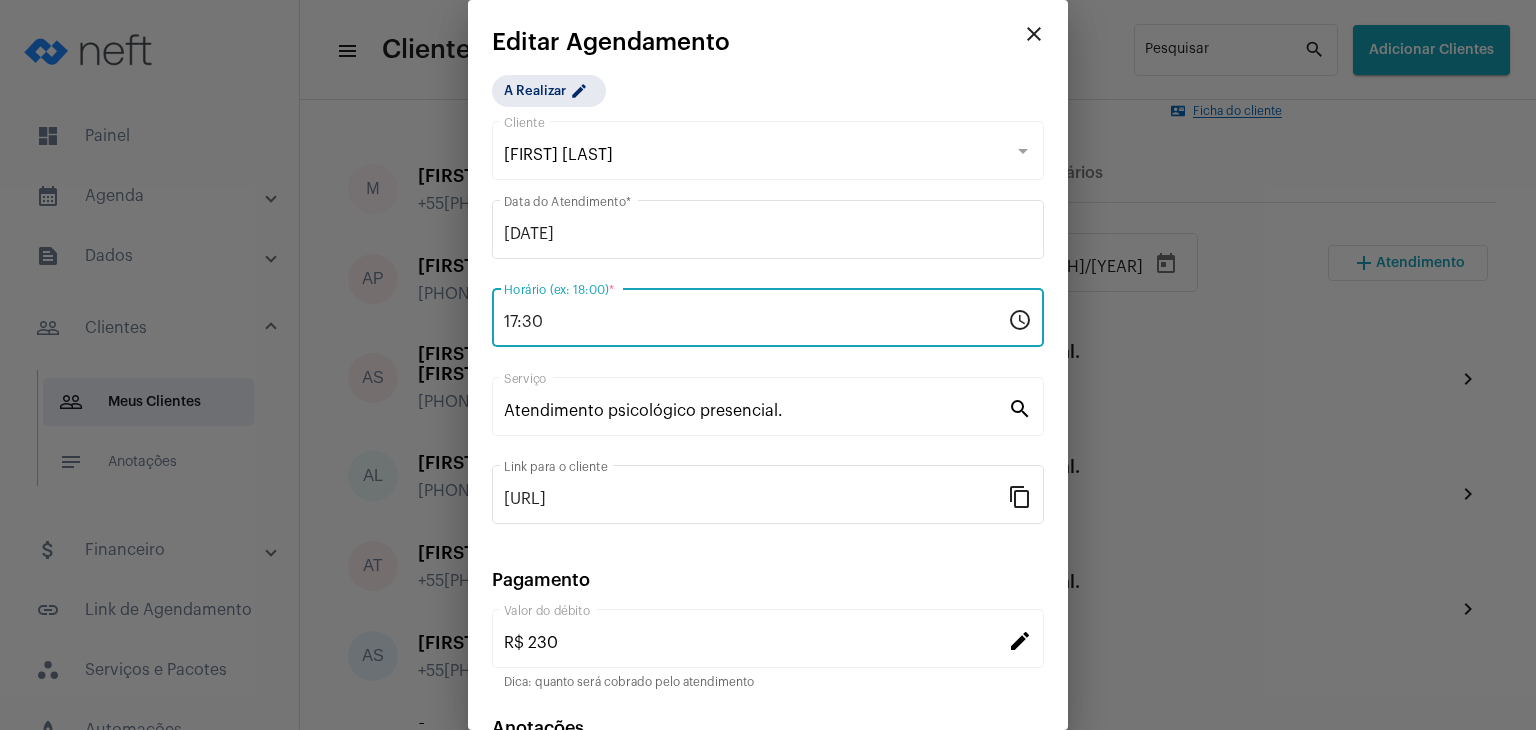 type on "17:30" 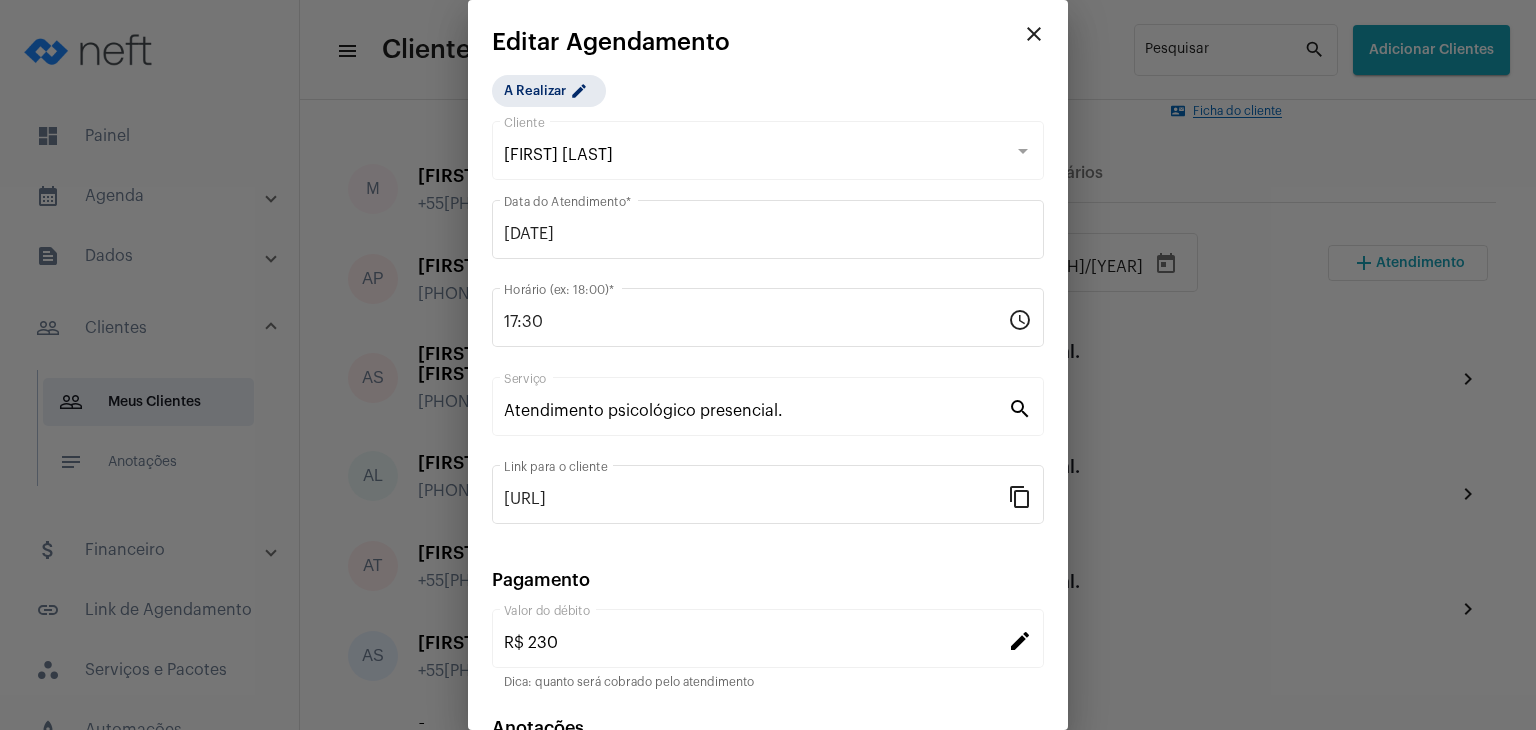 click on "search" at bounding box center [1020, 408] 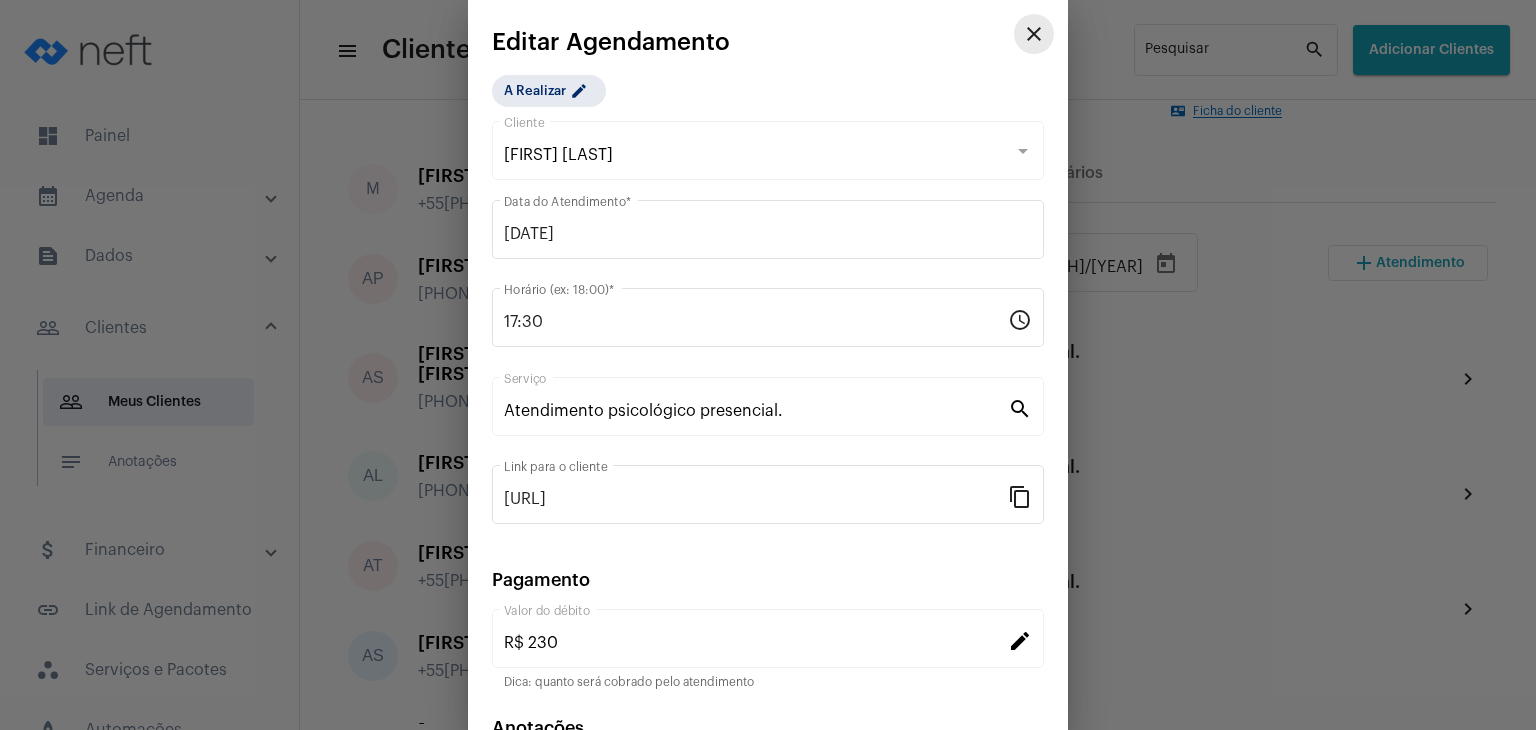click on "close" at bounding box center (1034, 34) 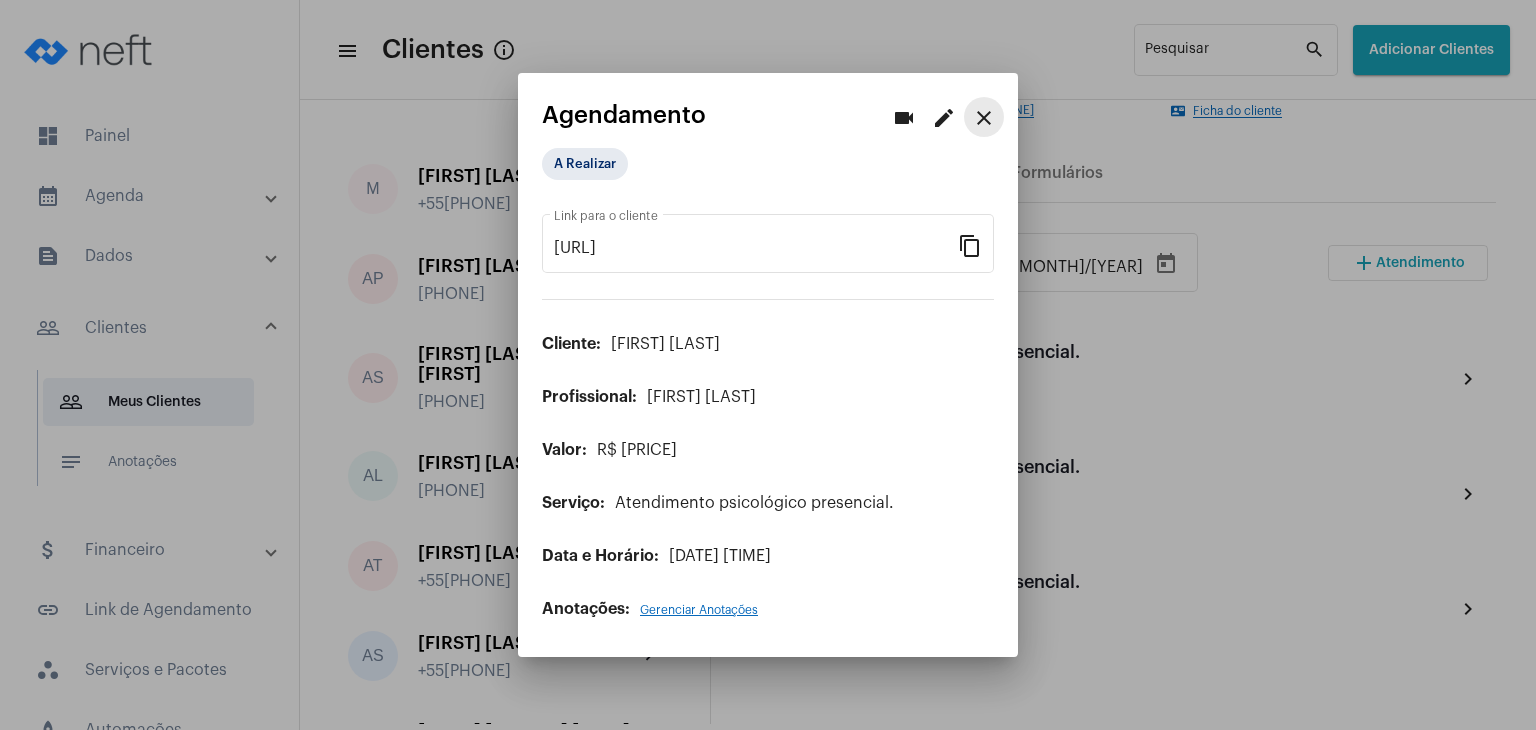 click on "close" at bounding box center (984, 118) 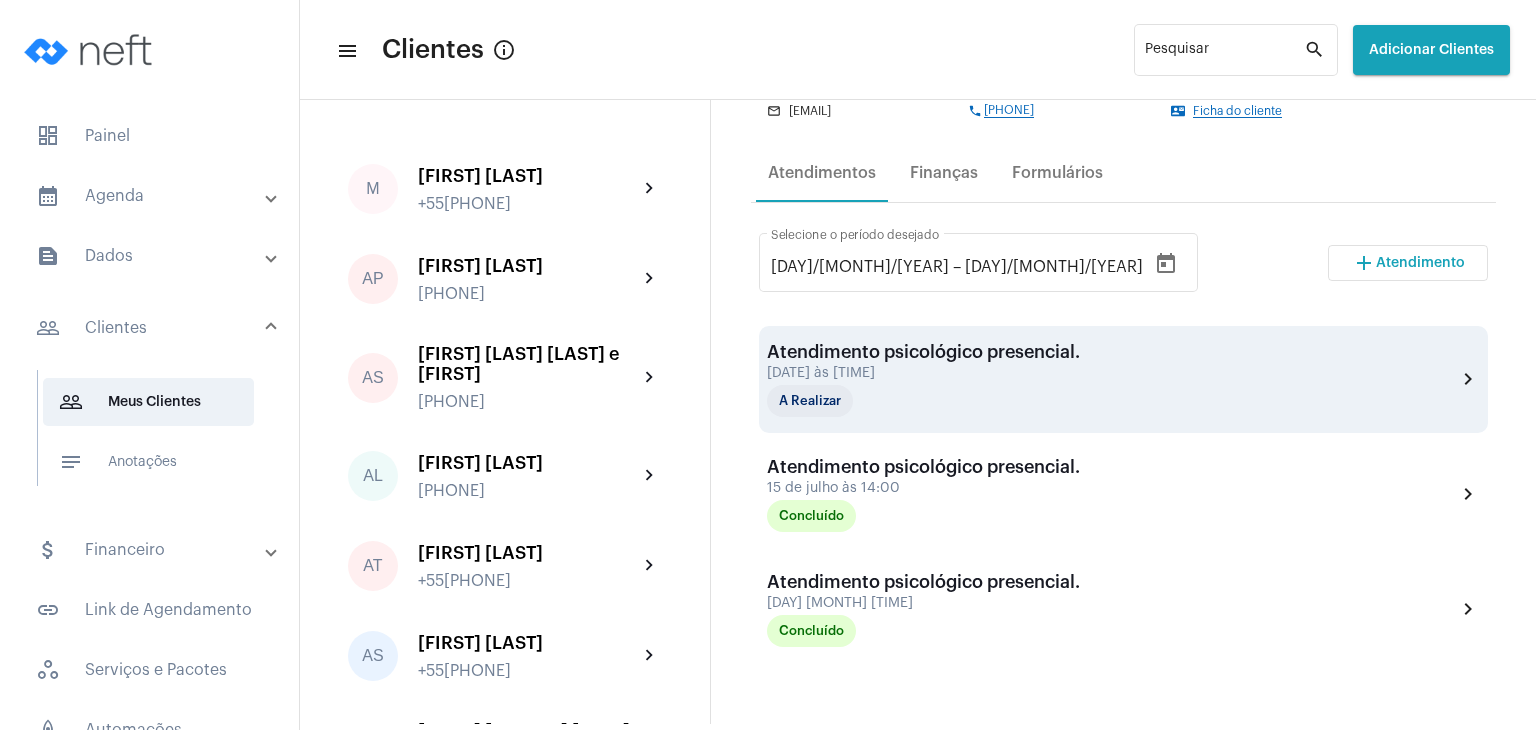 click on "Atendimento psicológico presencial. [DATE] às [TIME] A Realizar" at bounding box center (923, 379) 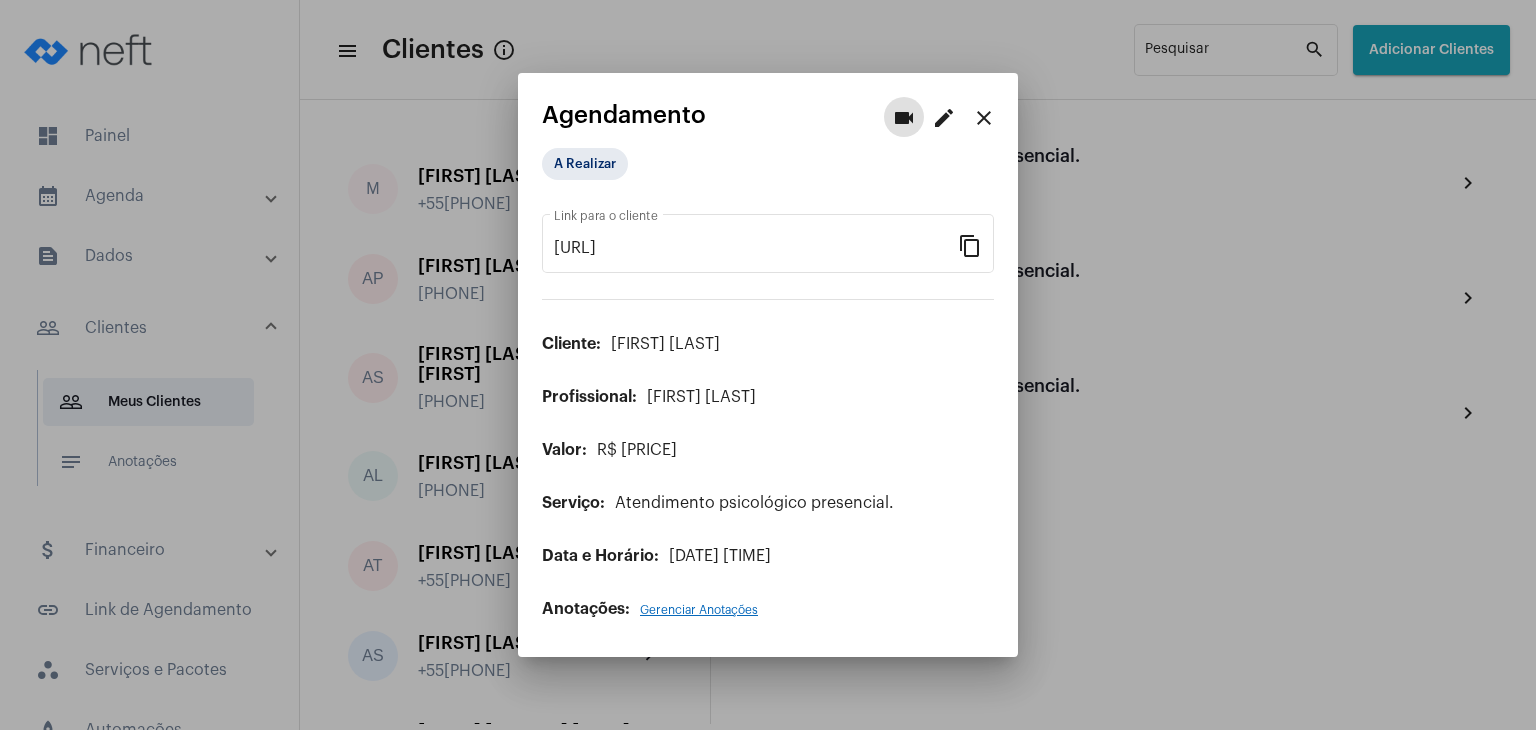 scroll, scrollTop: 553, scrollLeft: 0, axis: vertical 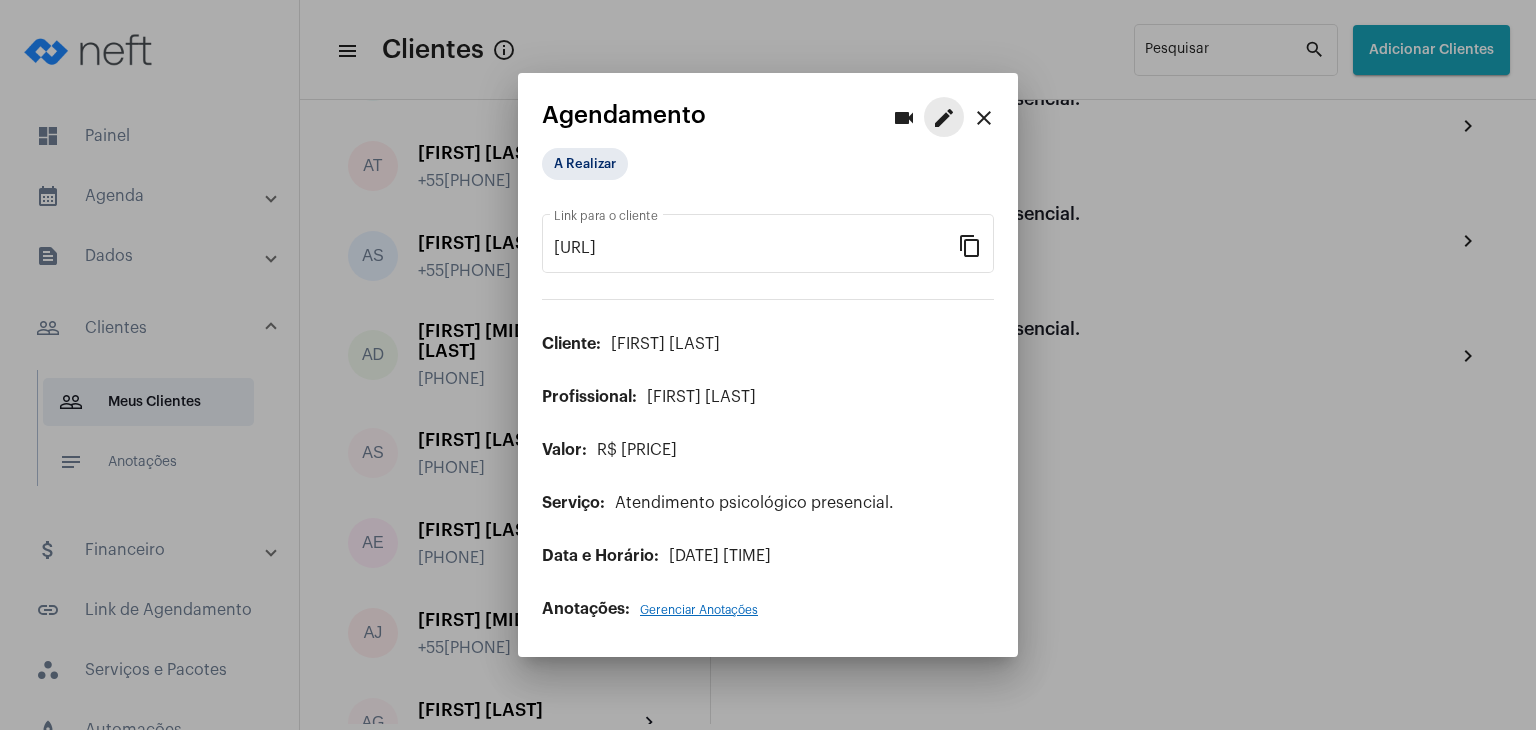 click on "edit" at bounding box center [944, 118] 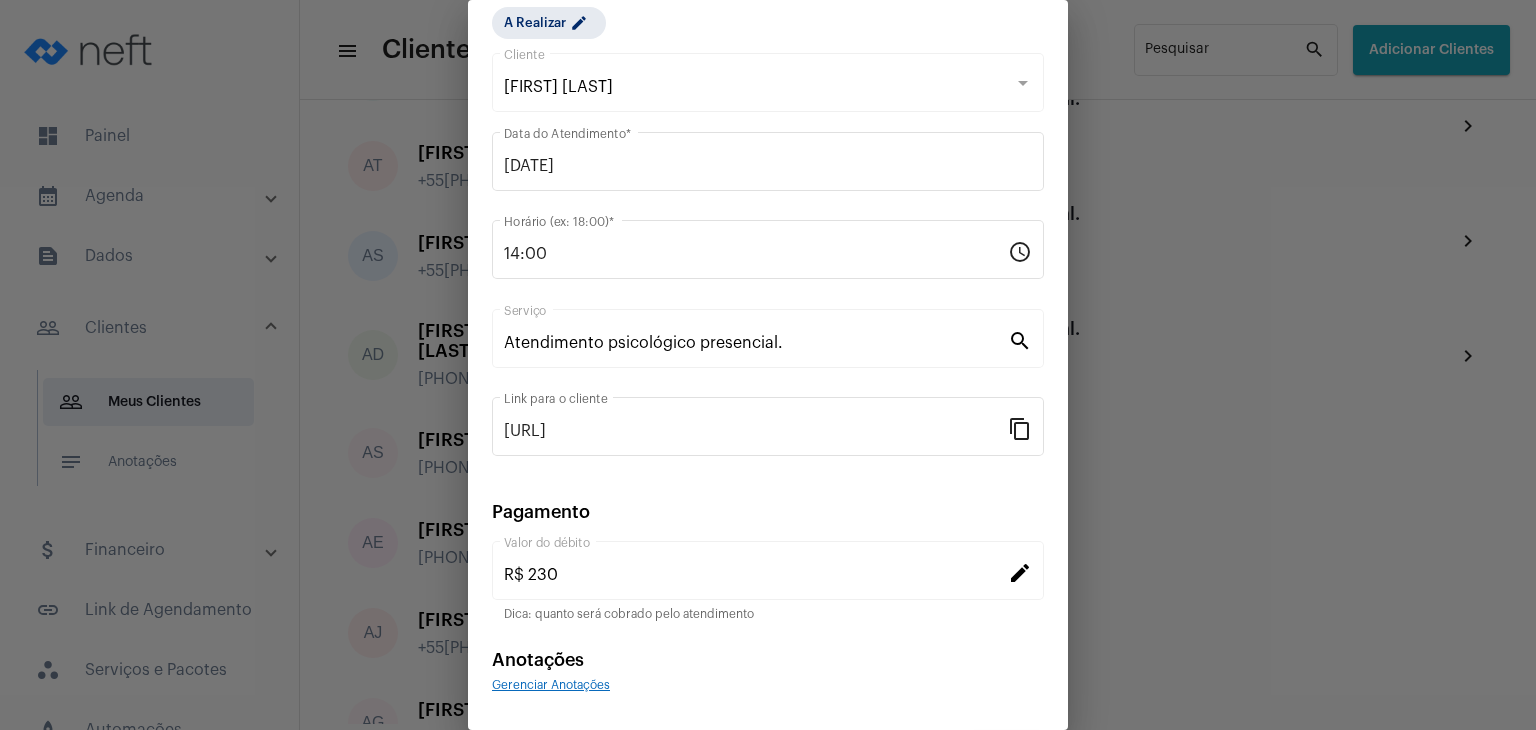 scroll, scrollTop: 128, scrollLeft: 0, axis: vertical 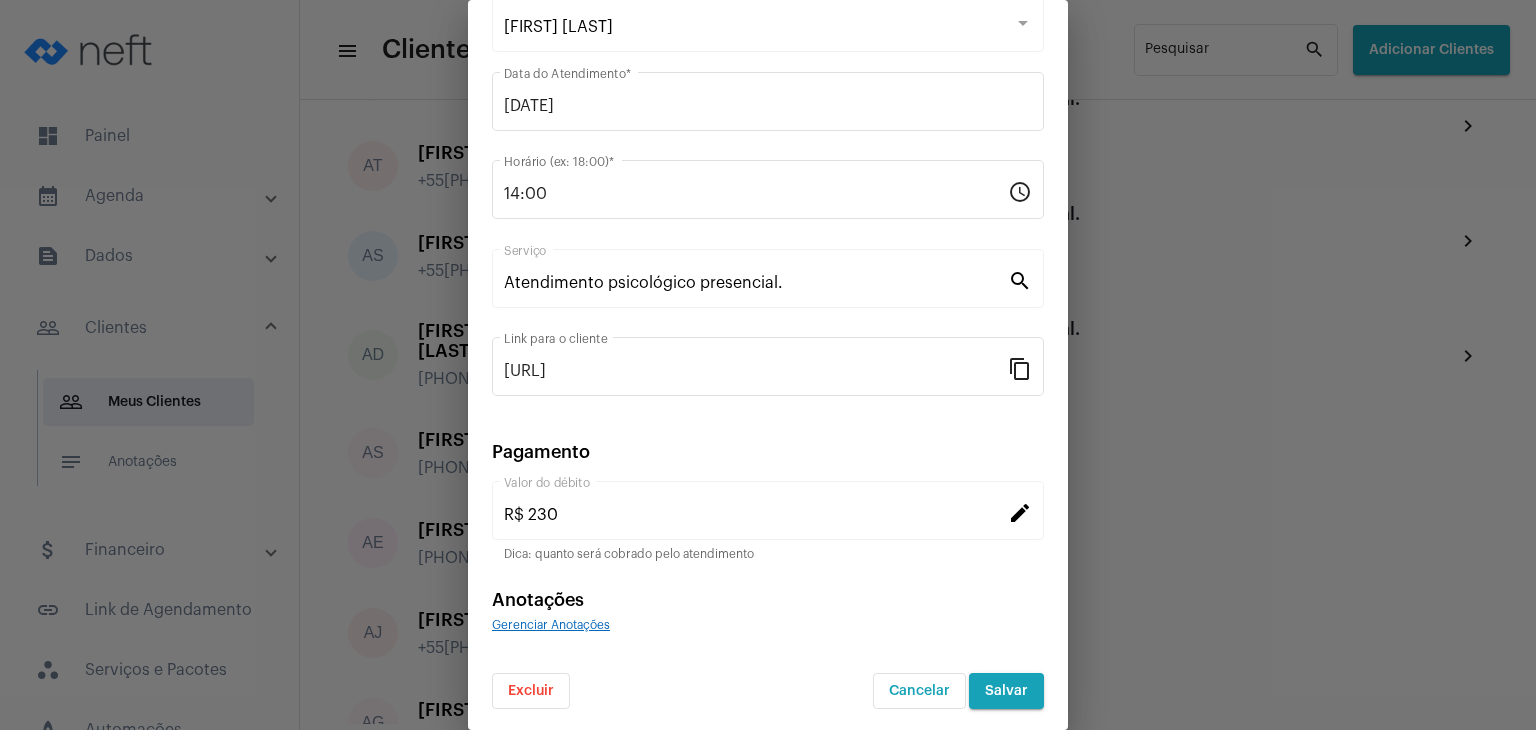 click on "Excluir" at bounding box center (531, 691) 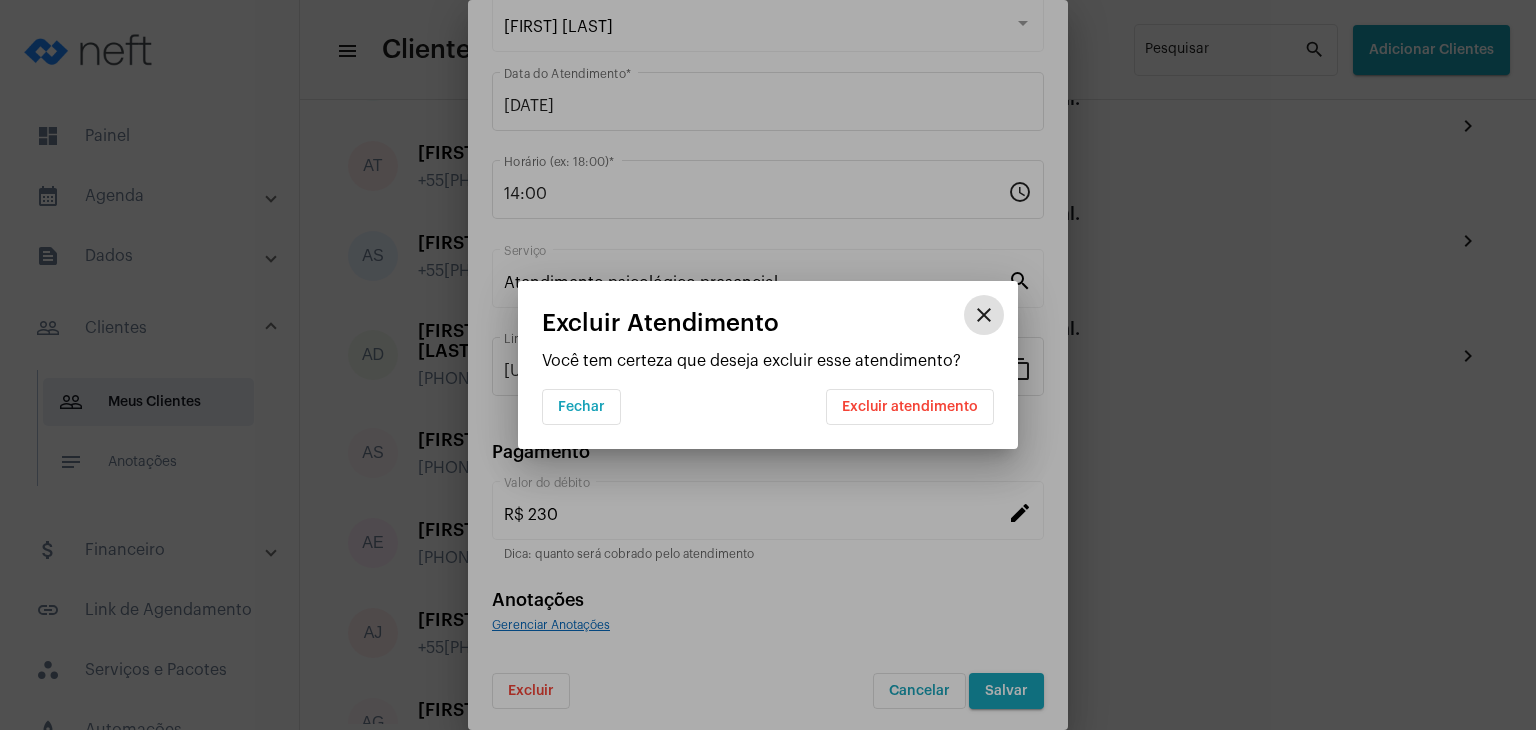 click on "Excluir atendimento" at bounding box center [910, 407] 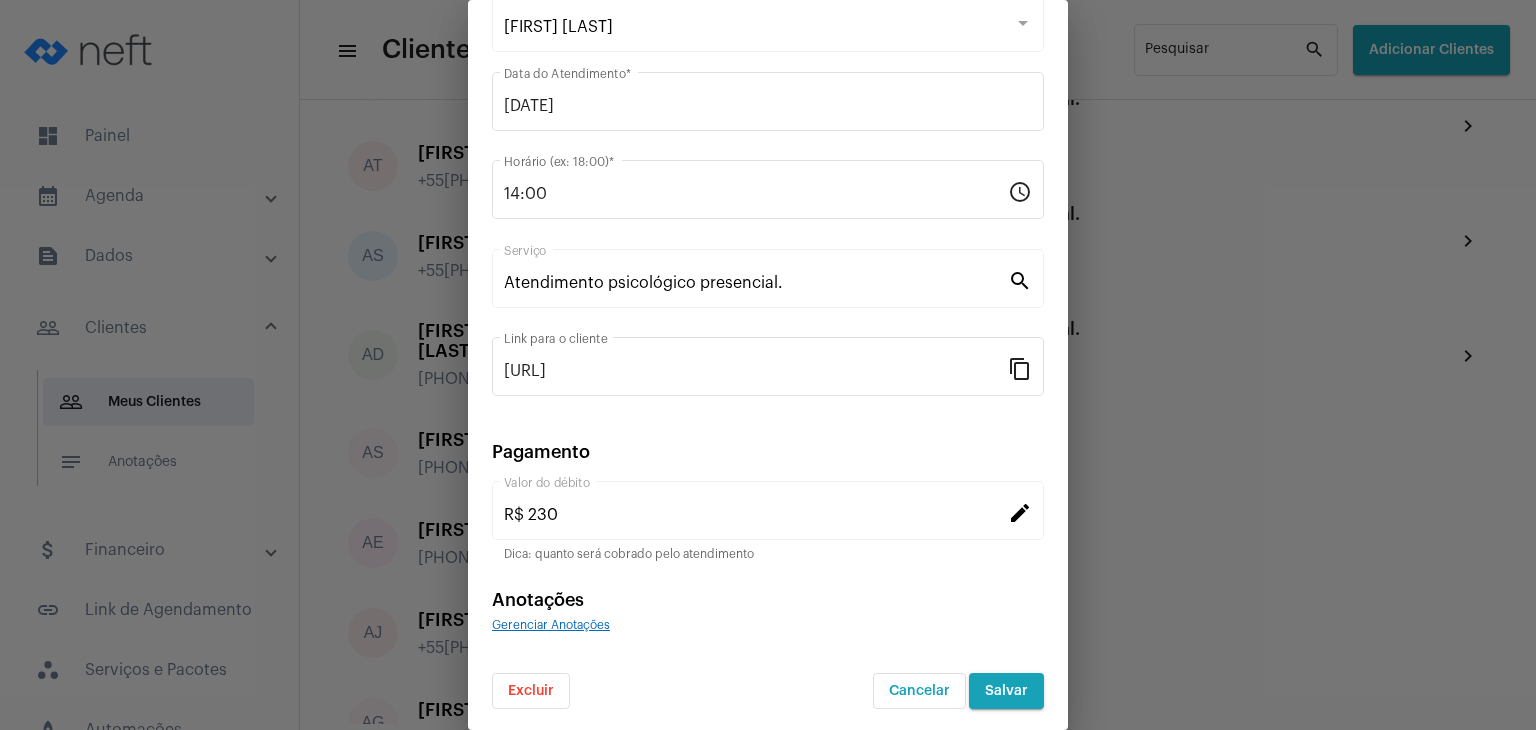click on "Excluir" at bounding box center (531, 691) 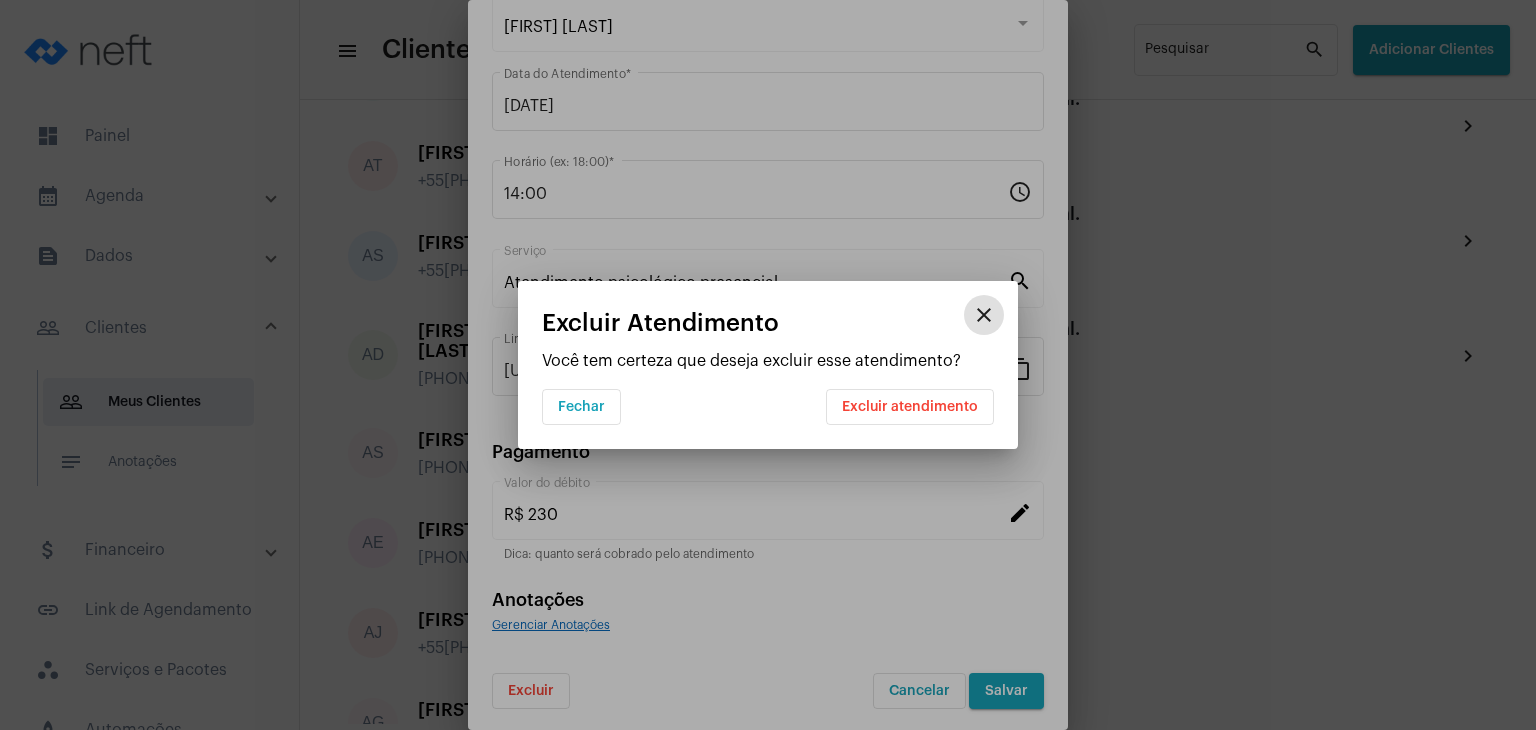 click on "Excluir atendimento" at bounding box center (910, 407) 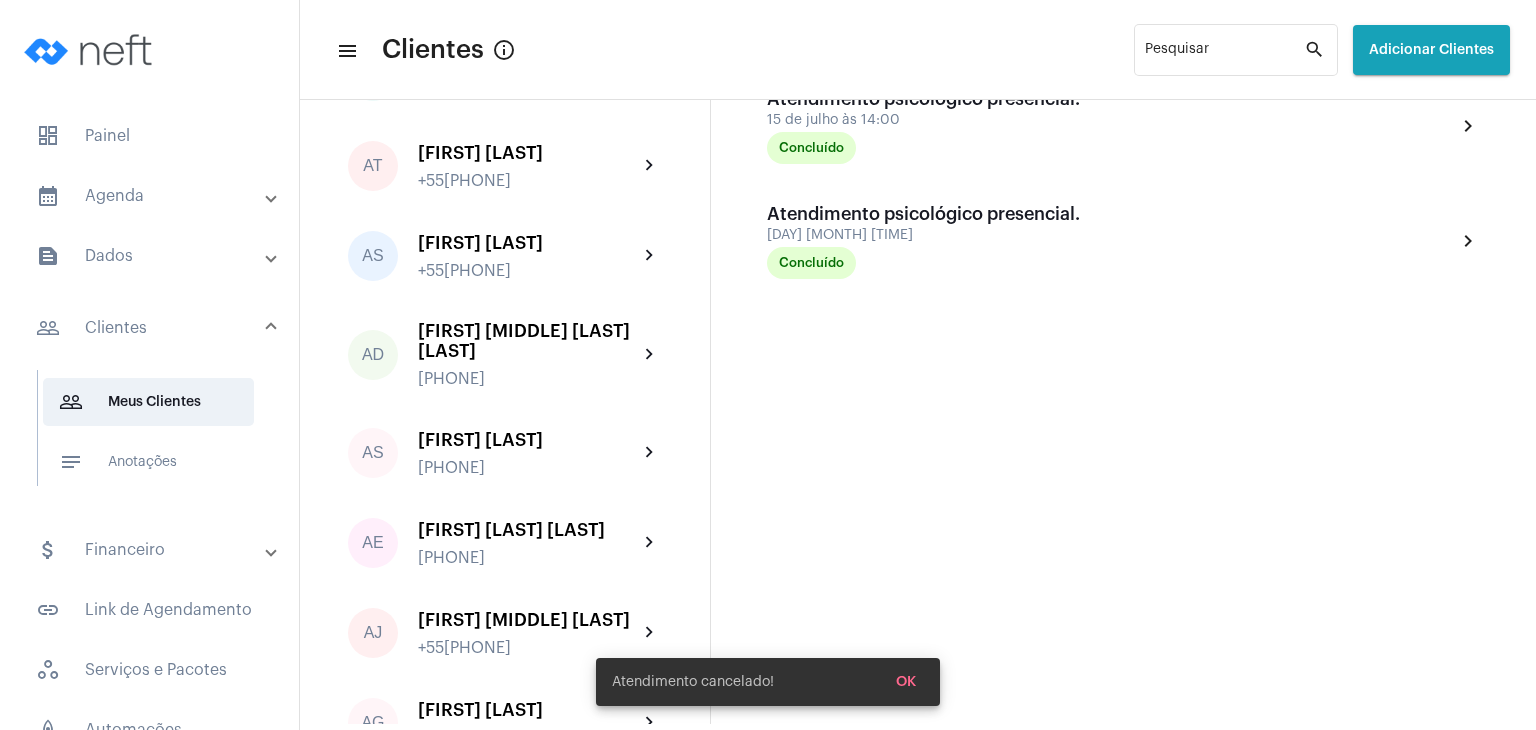 scroll, scrollTop: 210, scrollLeft: 0, axis: vertical 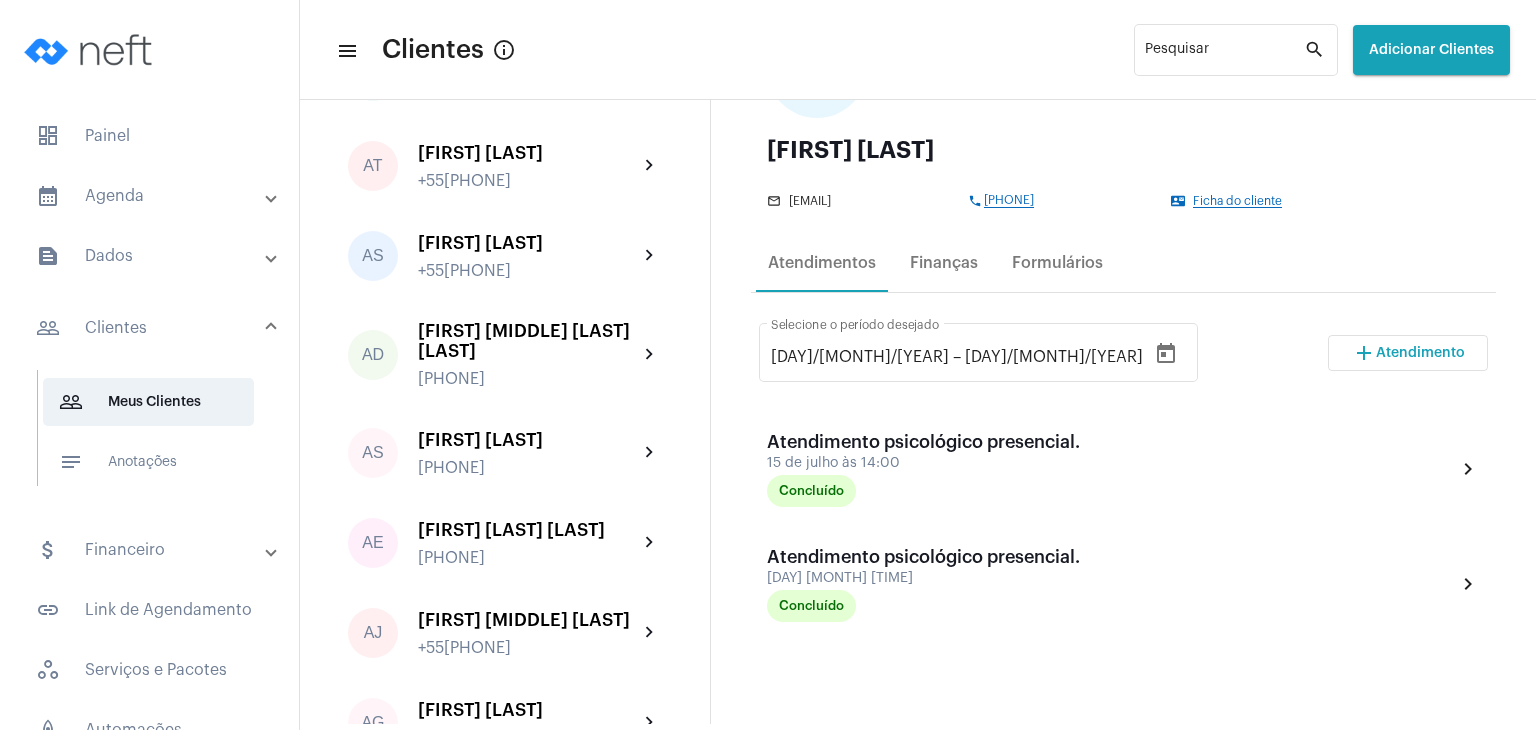 click on "Atendimento" at bounding box center (1420, 353) 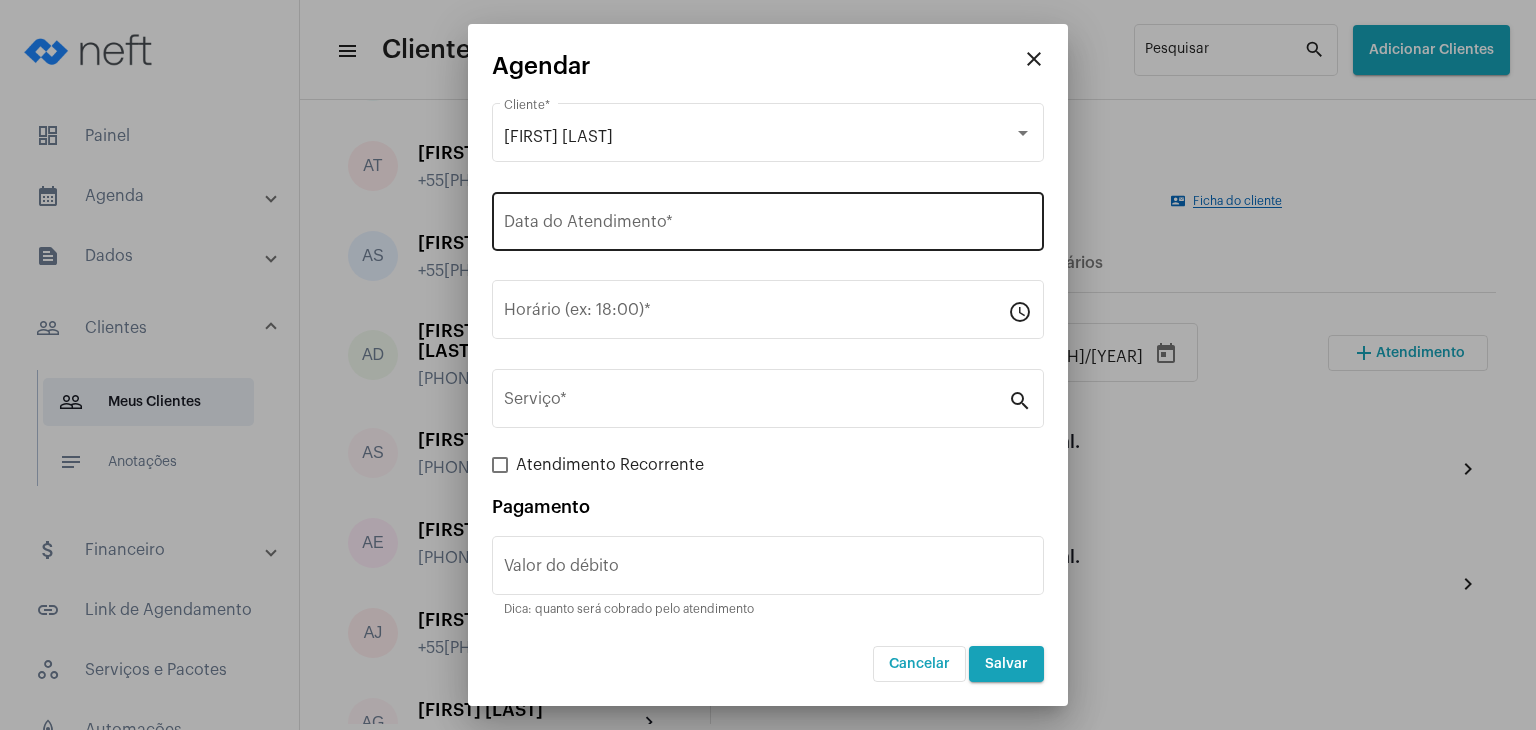 click on "Data do Atendimento  *" at bounding box center [768, 219] 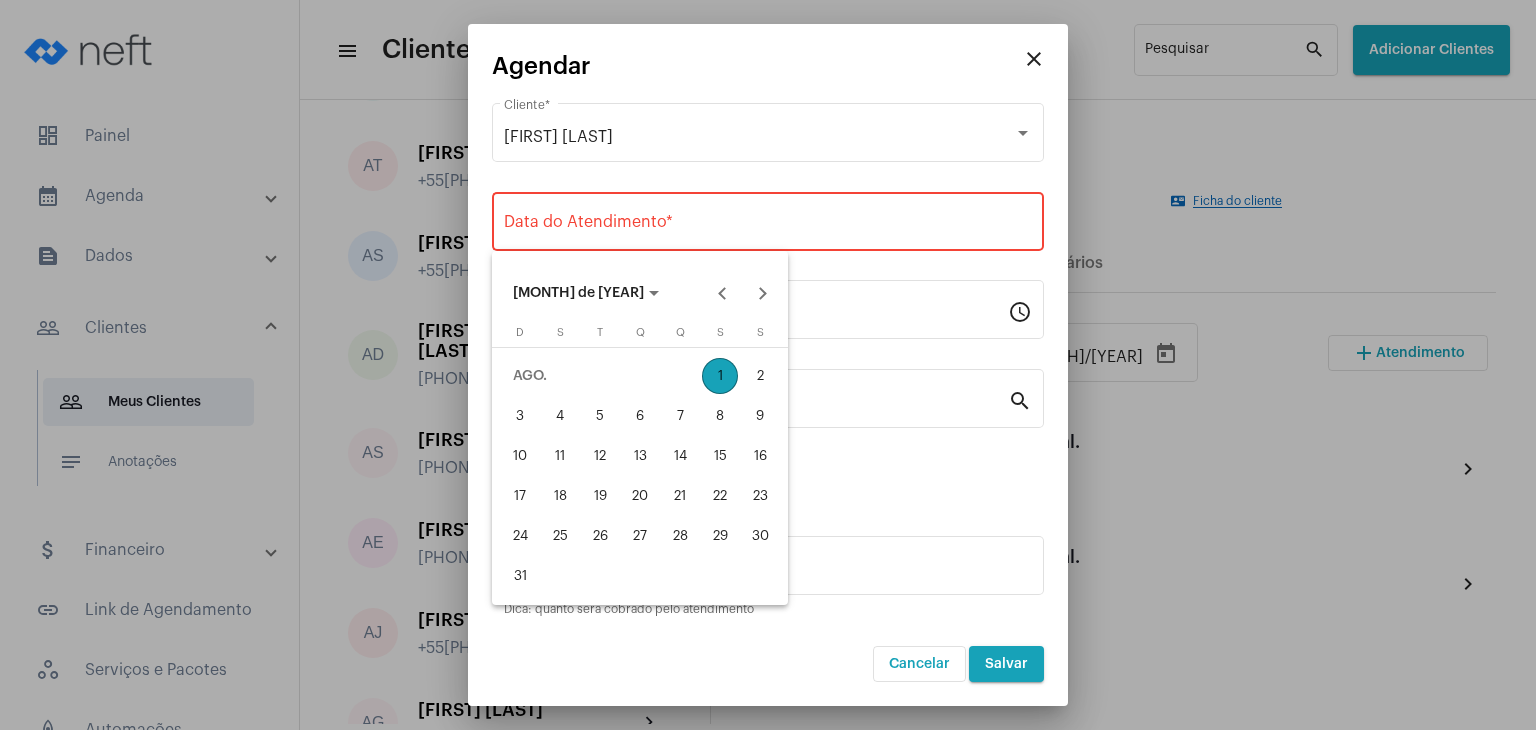 click on "12" at bounding box center [600, 456] 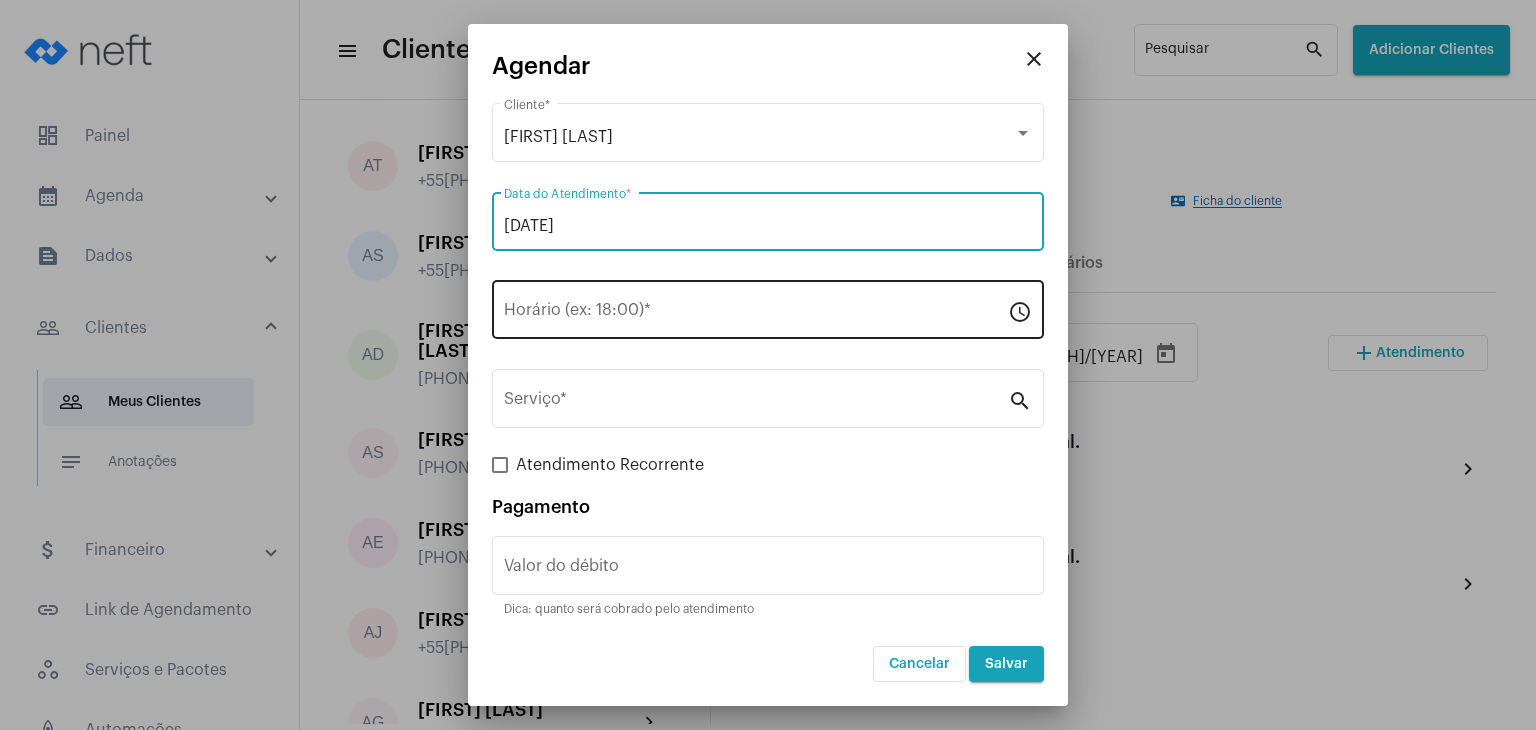 click on "Horário (ex: 18:00)  *" at bounding box center [756, 314] 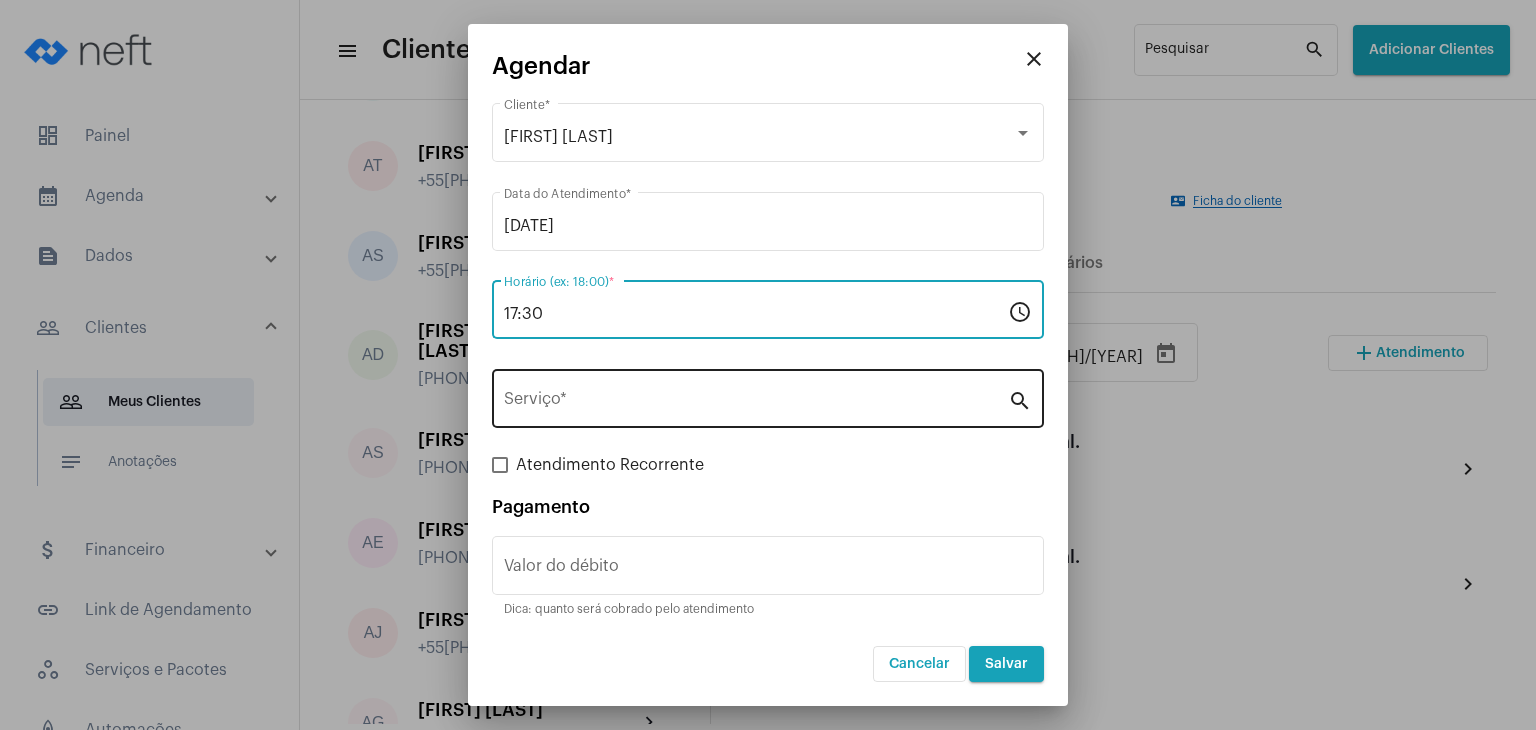 type on "17:30" 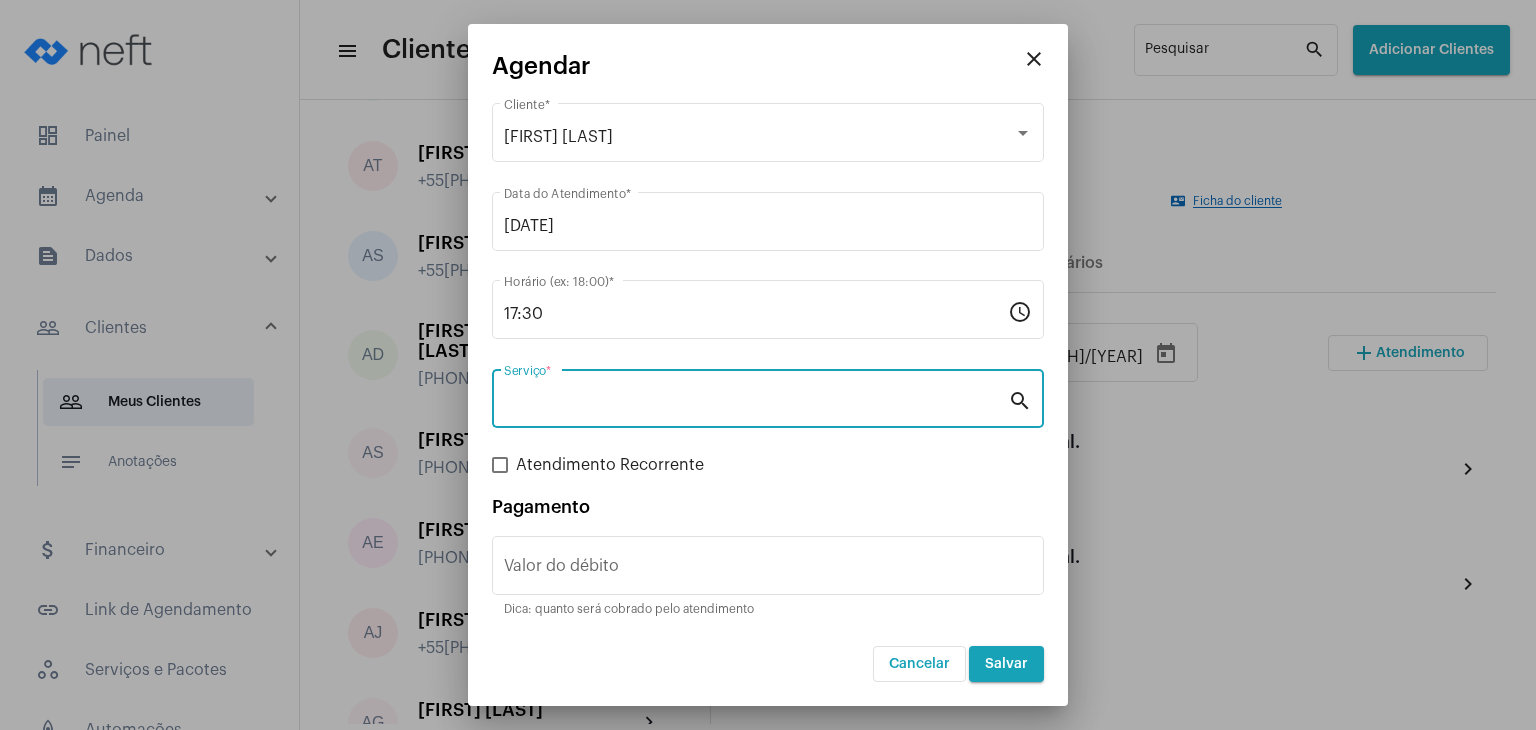 click on "Serviço  *" at bounding box center [756, 403] 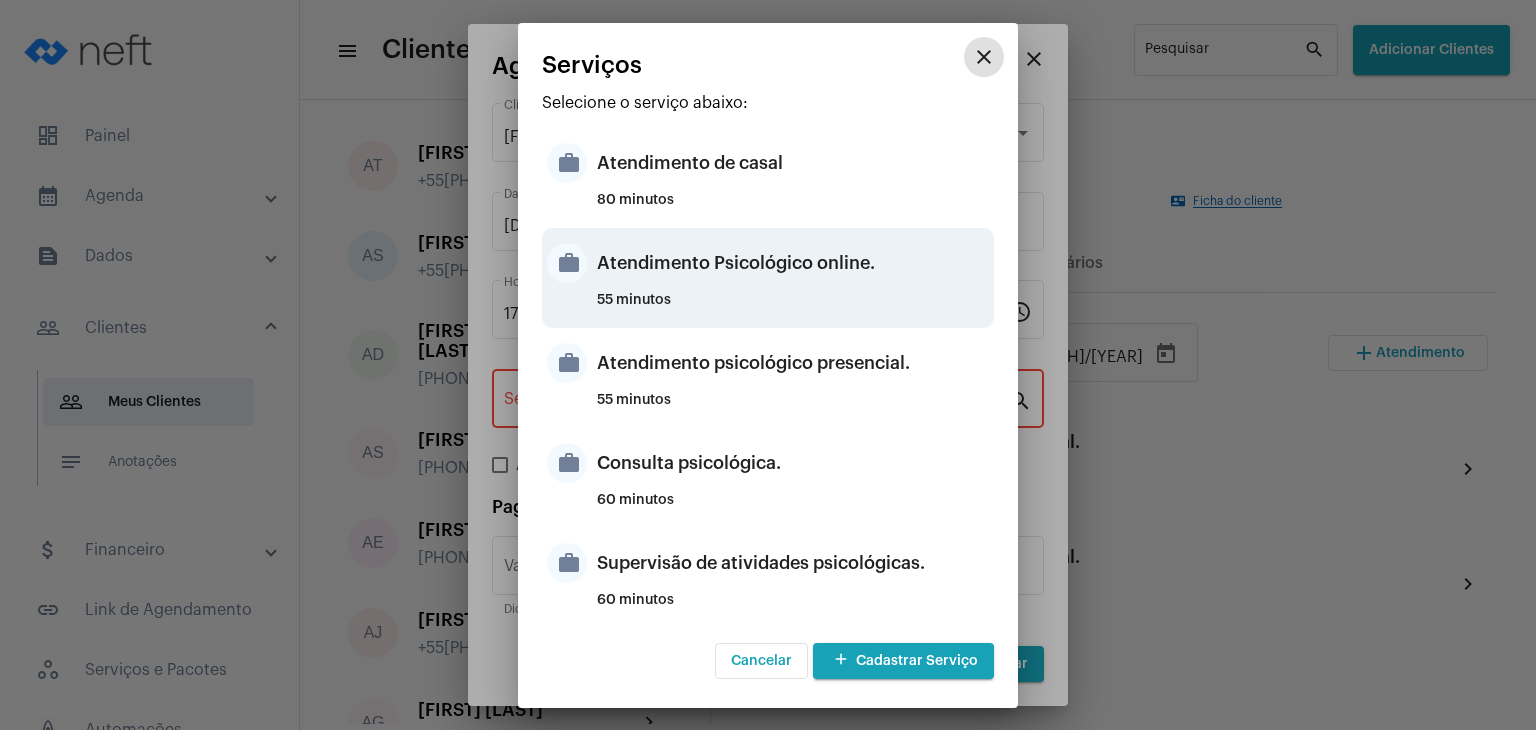 click on "Atendimento Psicológico online." at bounding box center [793, 263] 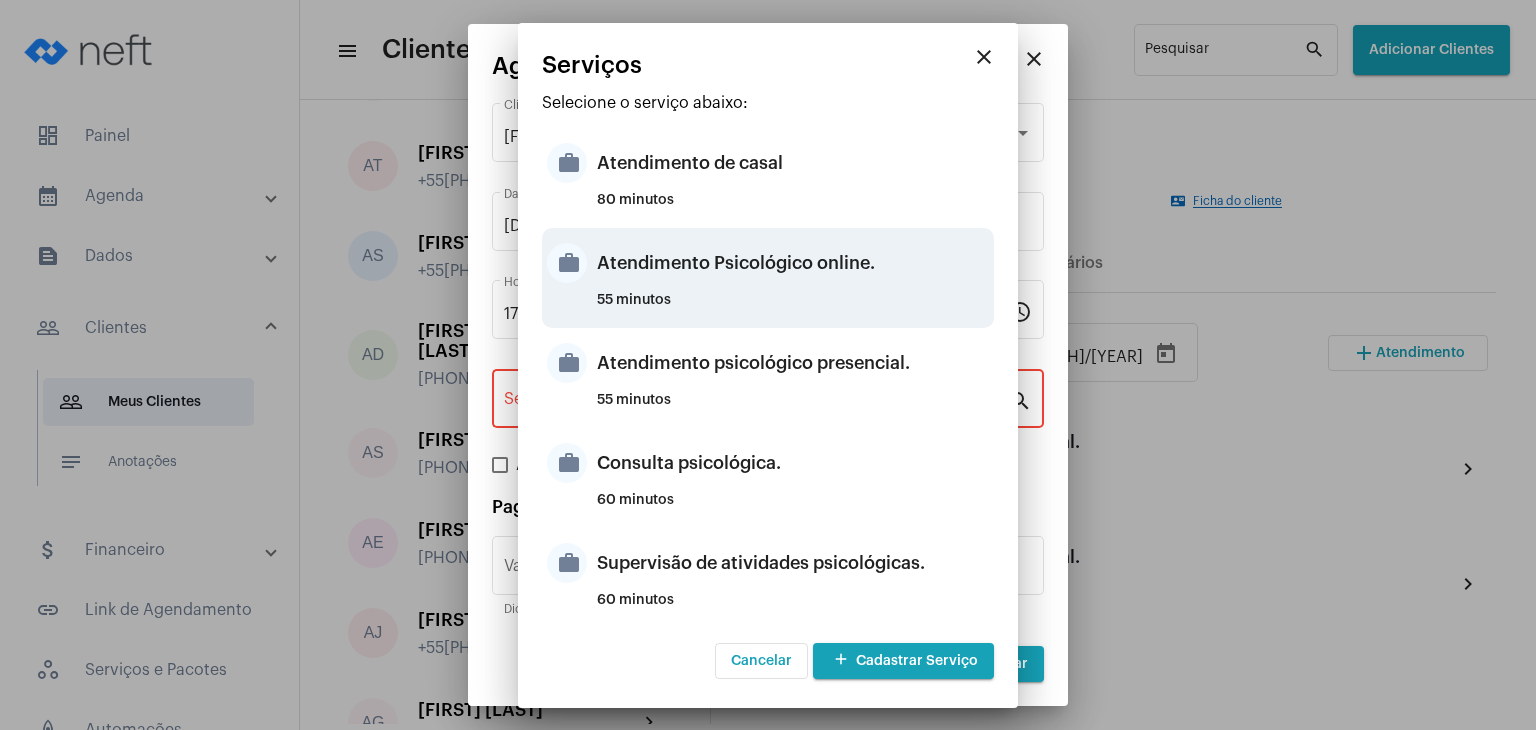 type on "Atendimento Psicológico online." 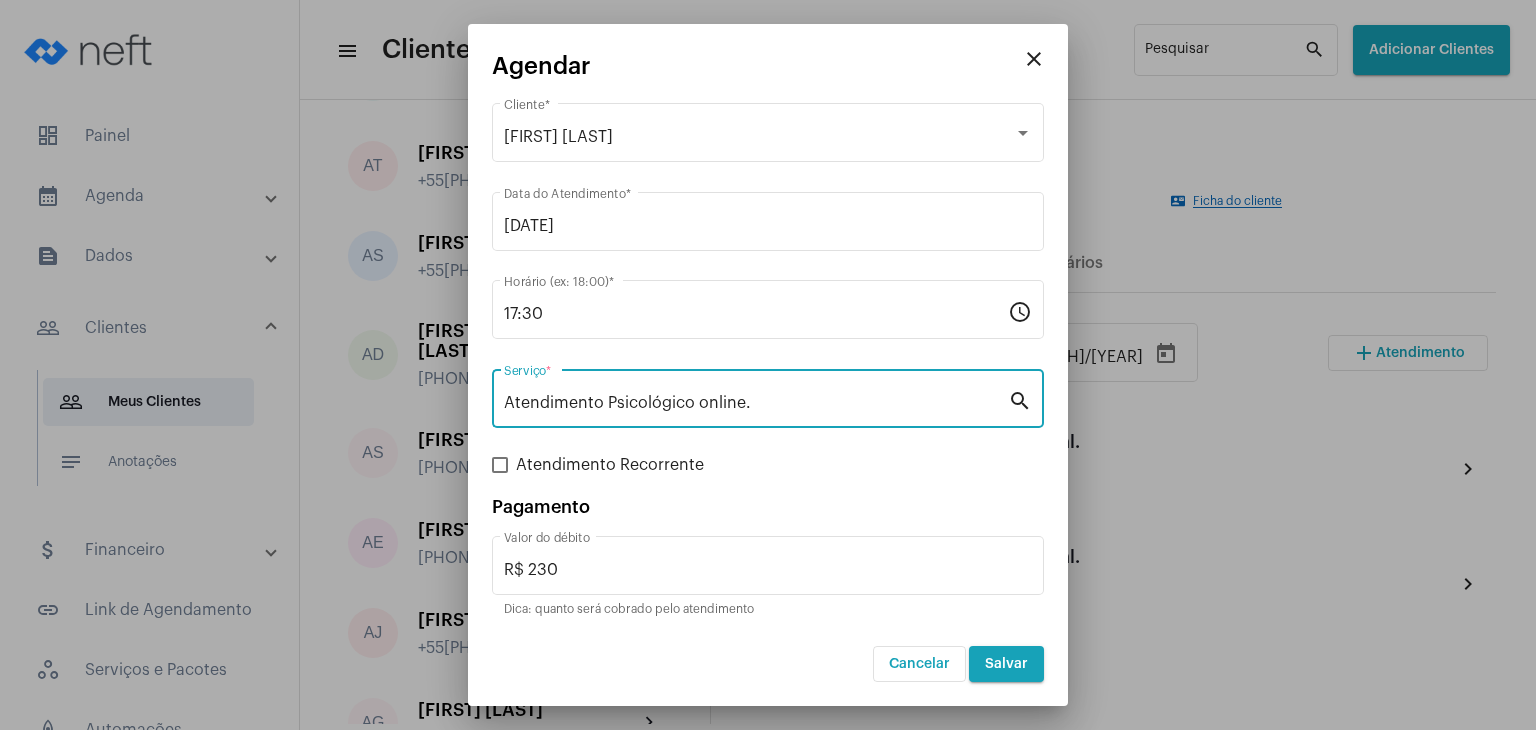 drag, startPoint x: 1021, startPoint y: 656, endPoint x: 1068, endPoint y: 653, distance: 47.095646 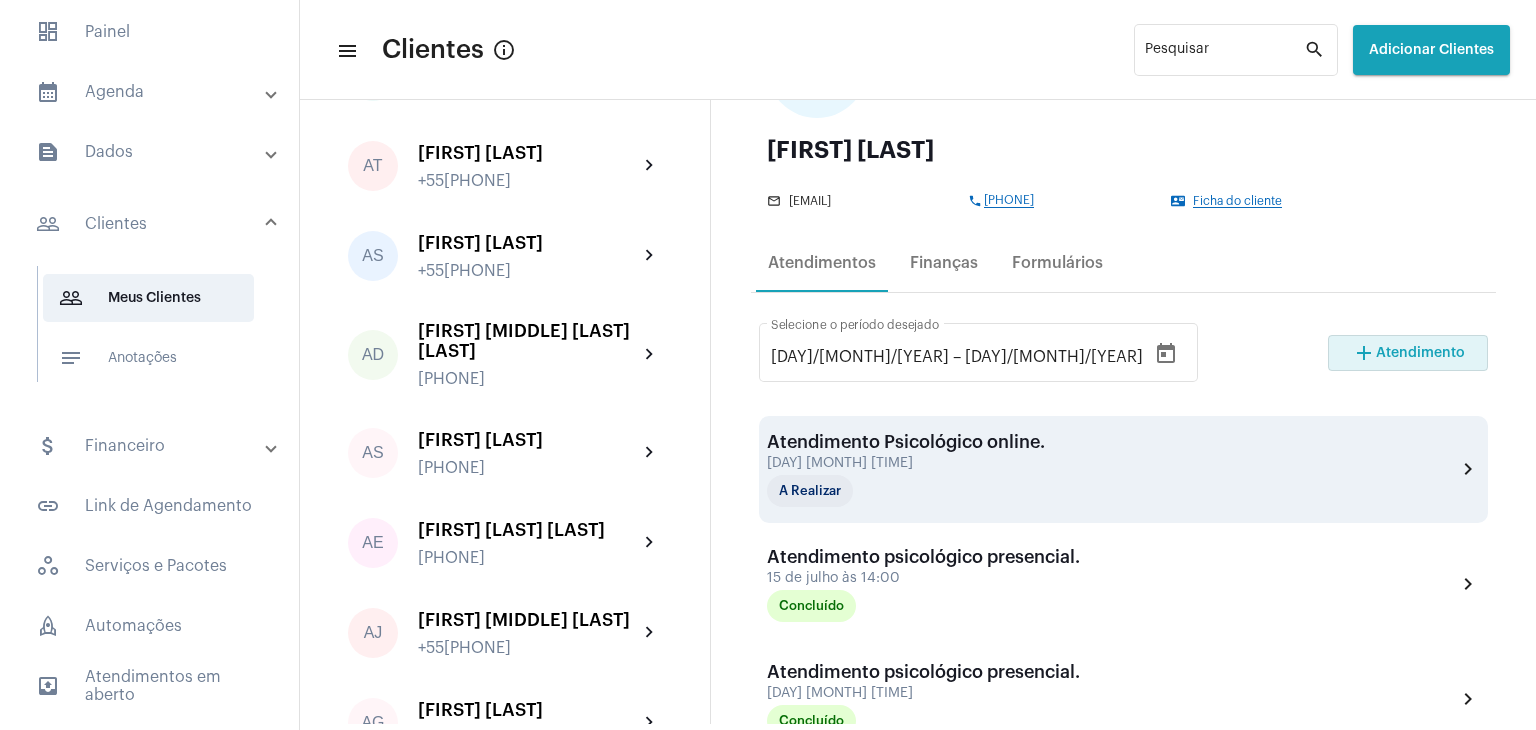 scroll, scrollTop: 200, scrollLeft: 0, axis: vertical 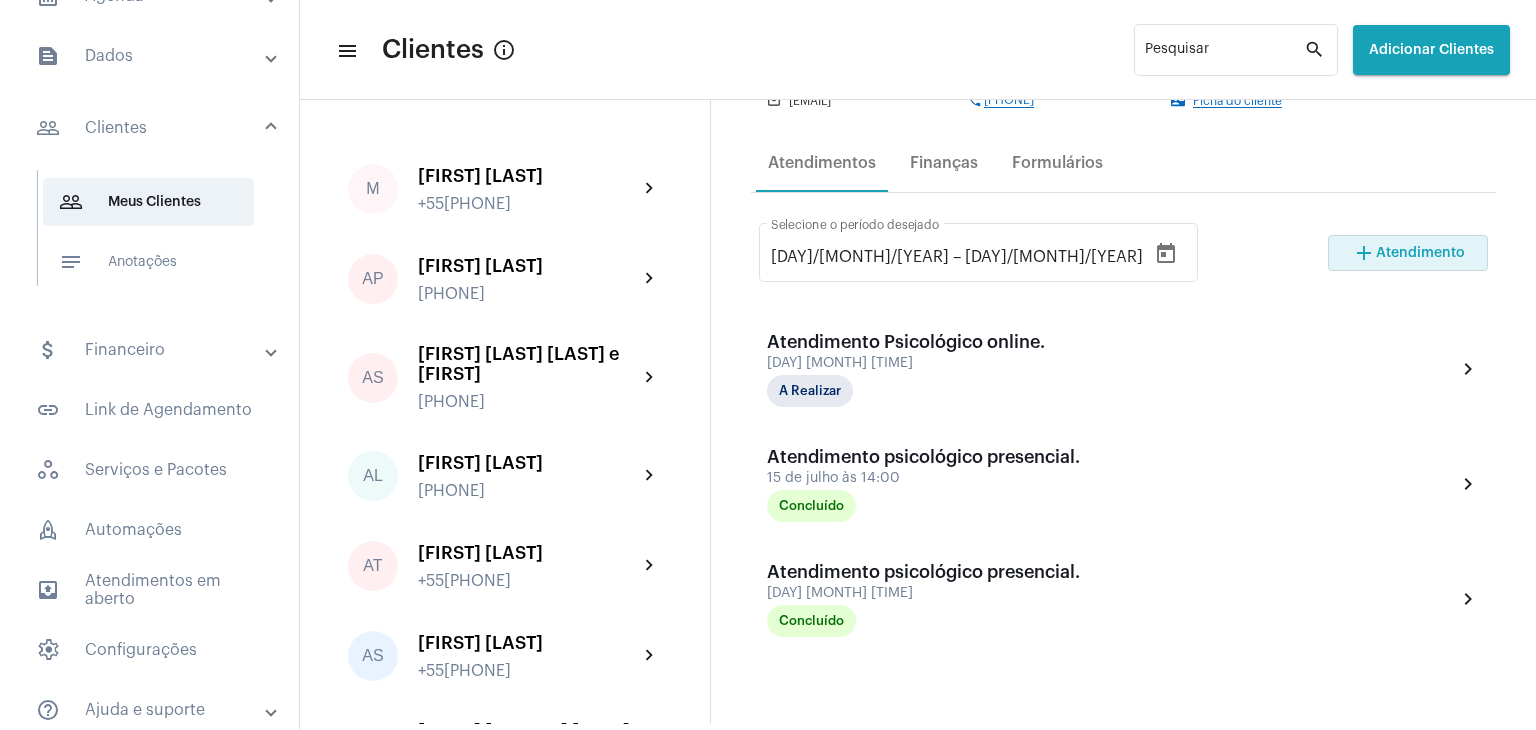 click on "people_outline  Clientes" at bounding box center [151, 128] 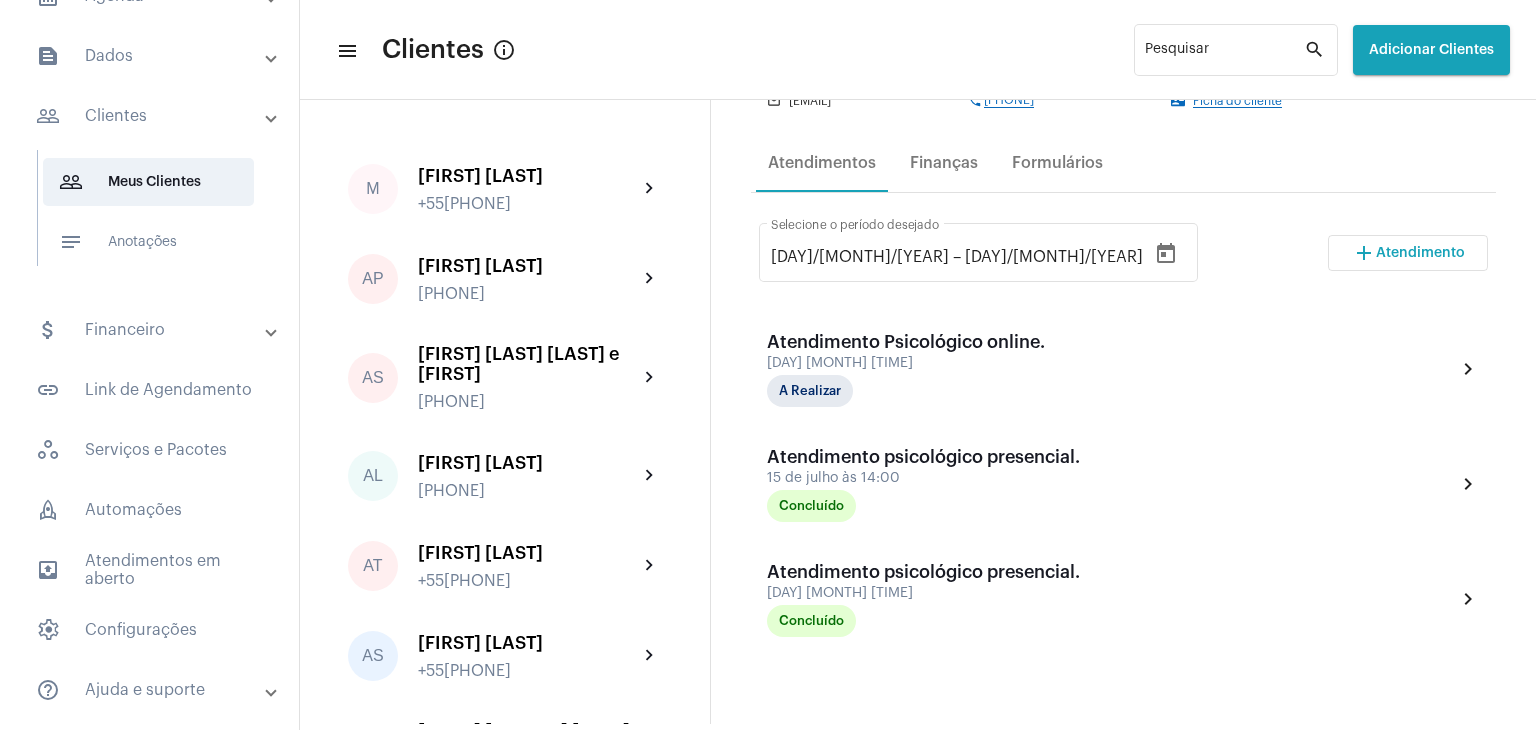 scroll, scrollTop: 102, scrollLeft: 0, axis: vertical 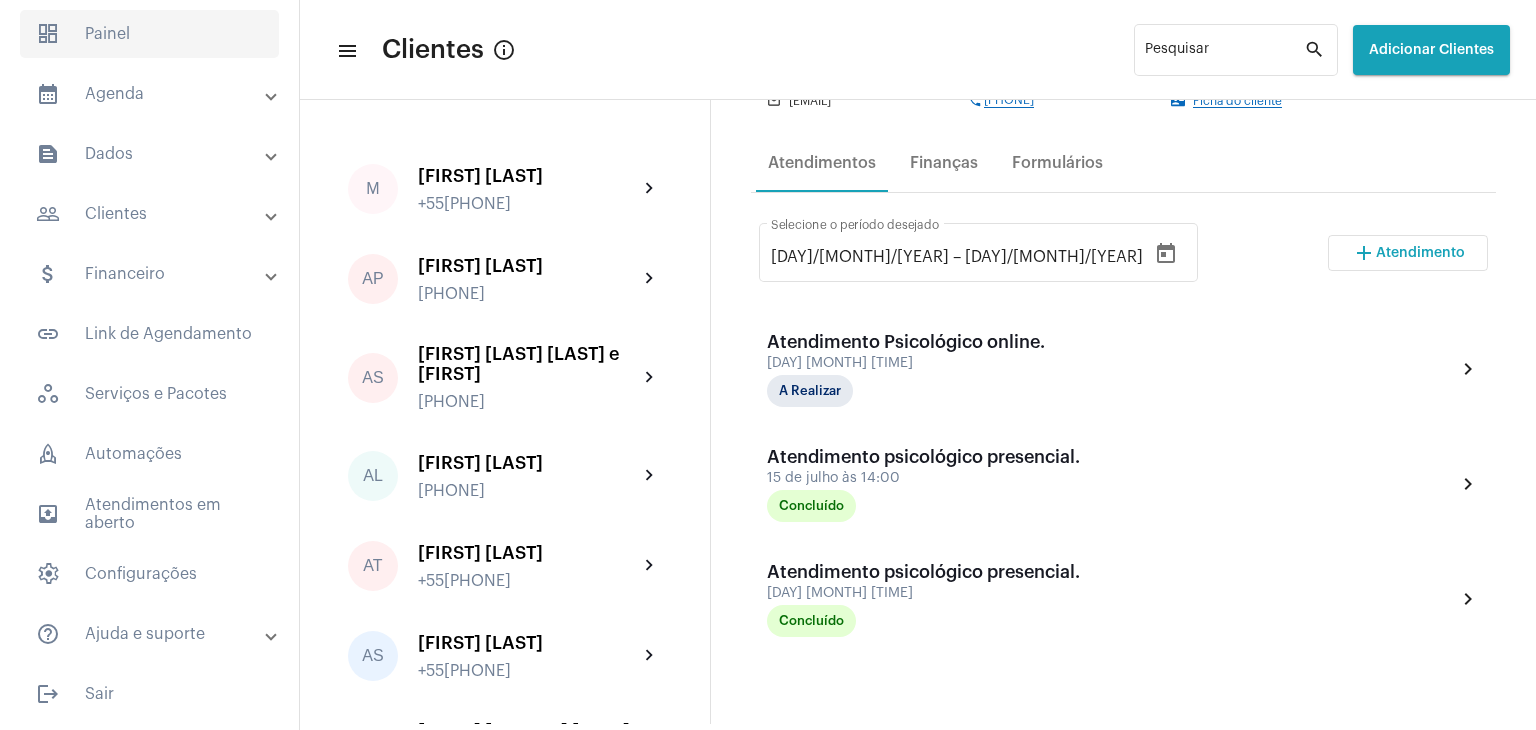 click on "dashboard   Painel" 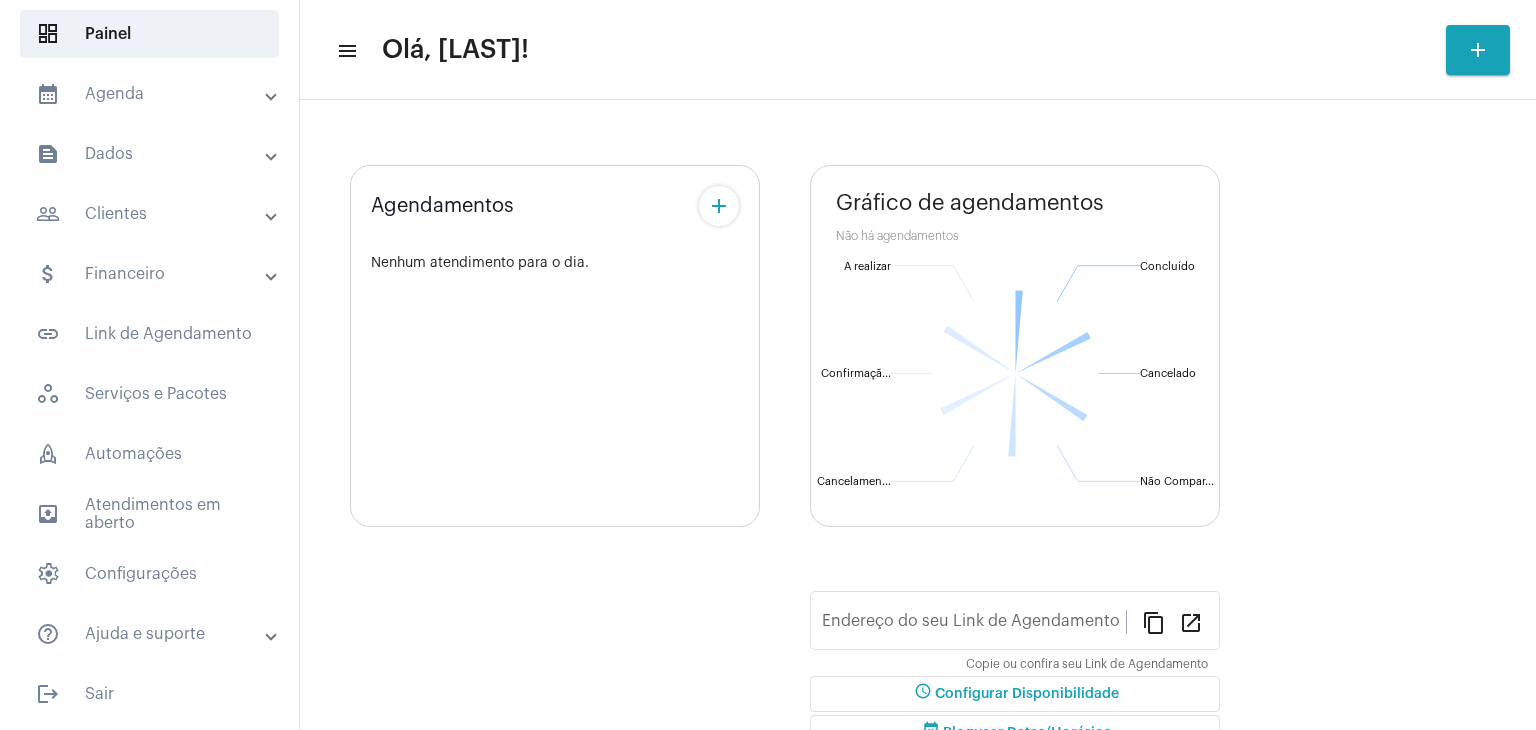 scroll, scrollTop: 276, scrollLeft: 0, axis: vertical 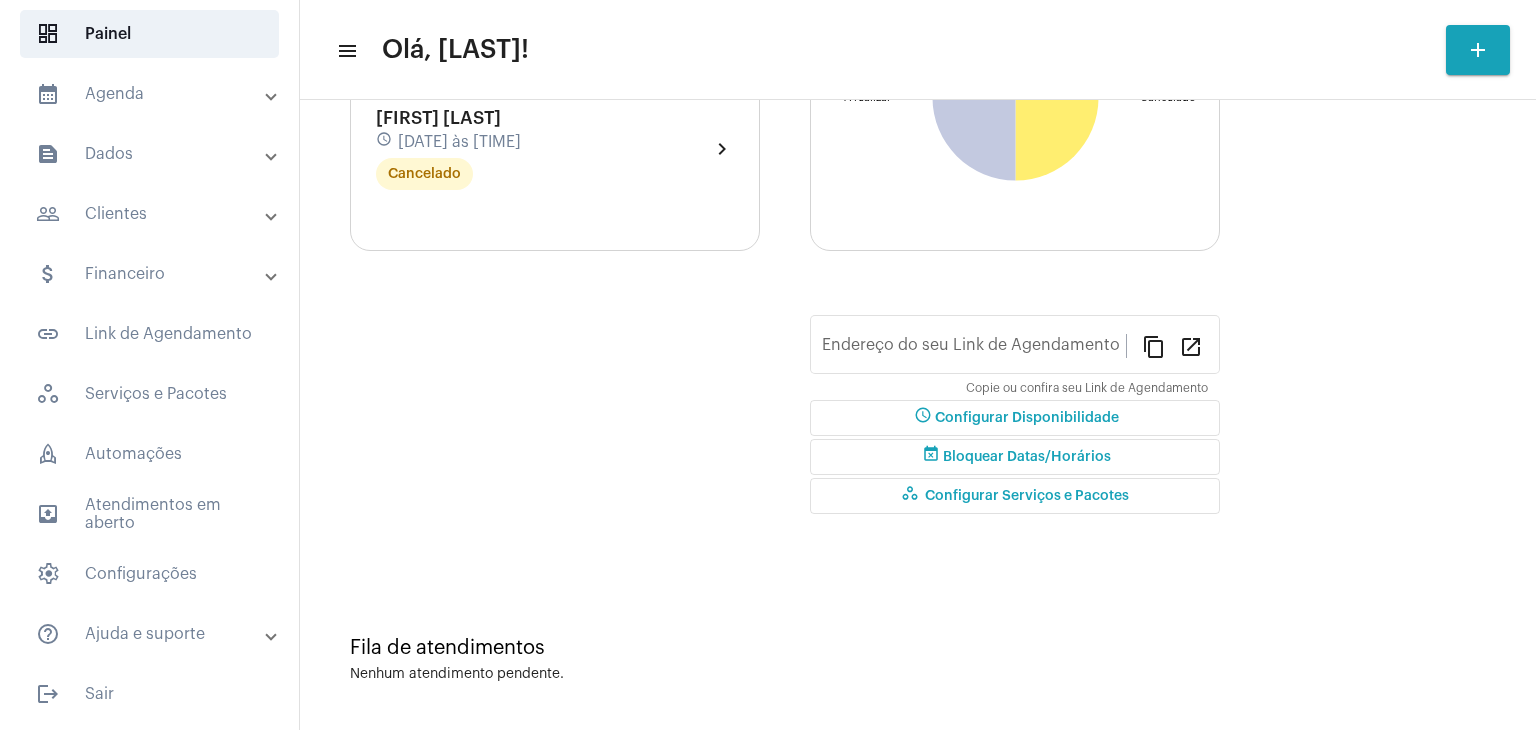 click on "schedule Configurar Disponibilidade" 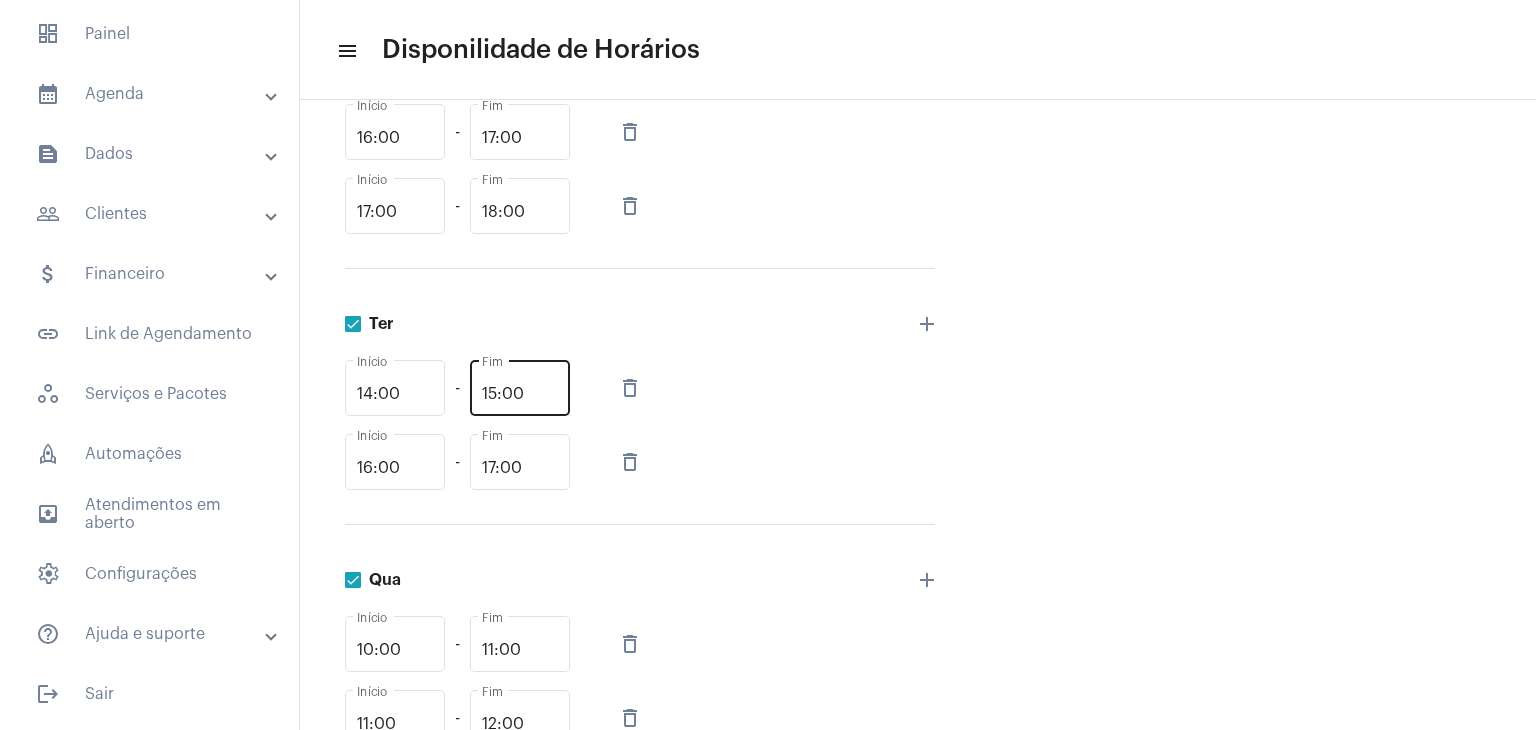 scroll, scrollTop: 0, scrollLeft: 0, axis: both 